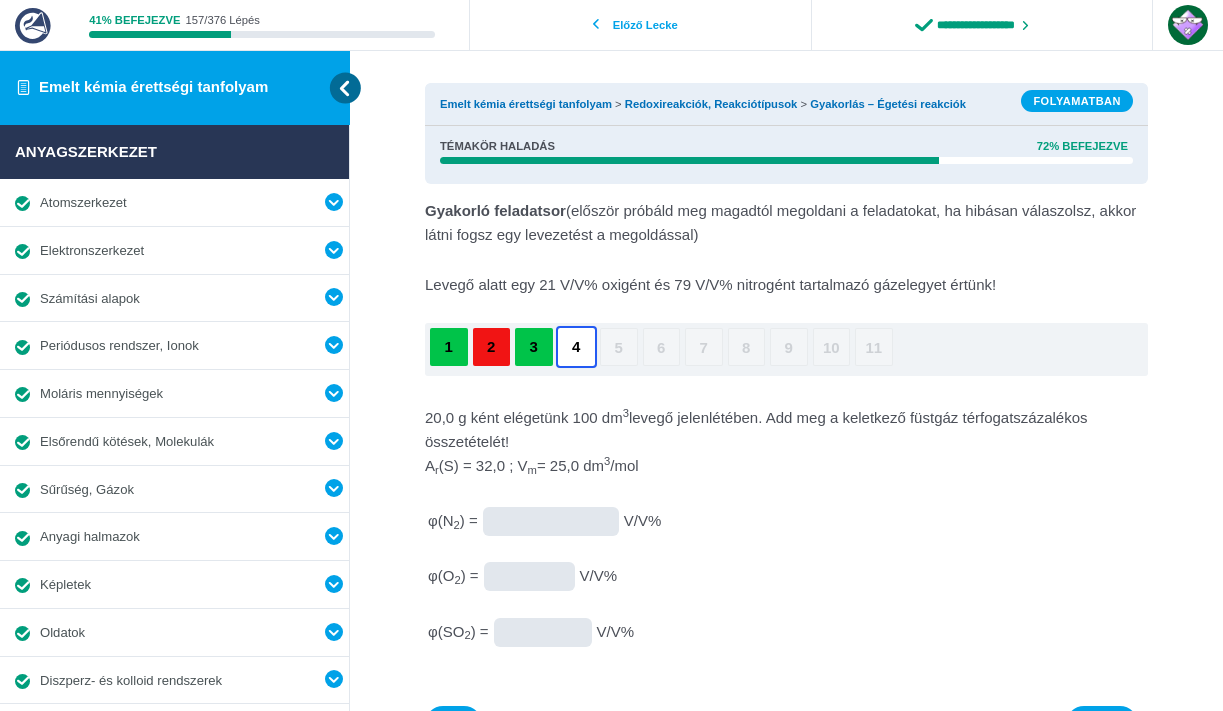 scroll, scrollTop: 193, scrollLeft: 0, axis: vertical 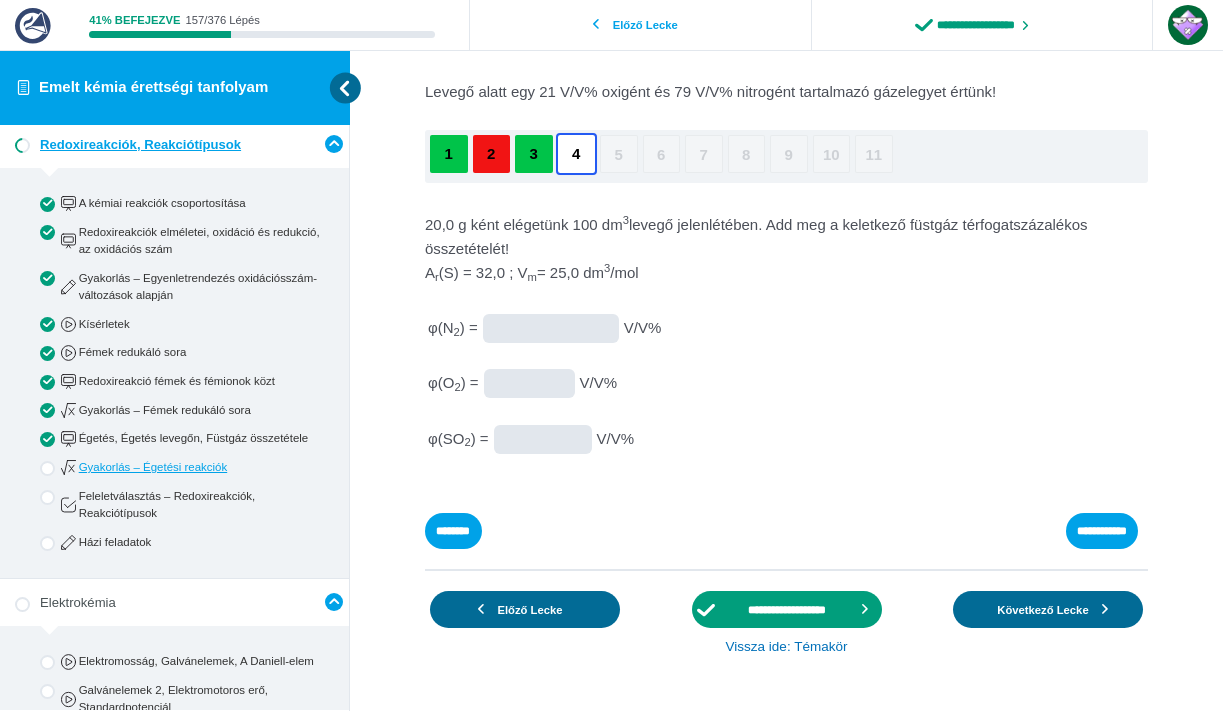 click at bounding box center (0, 0) 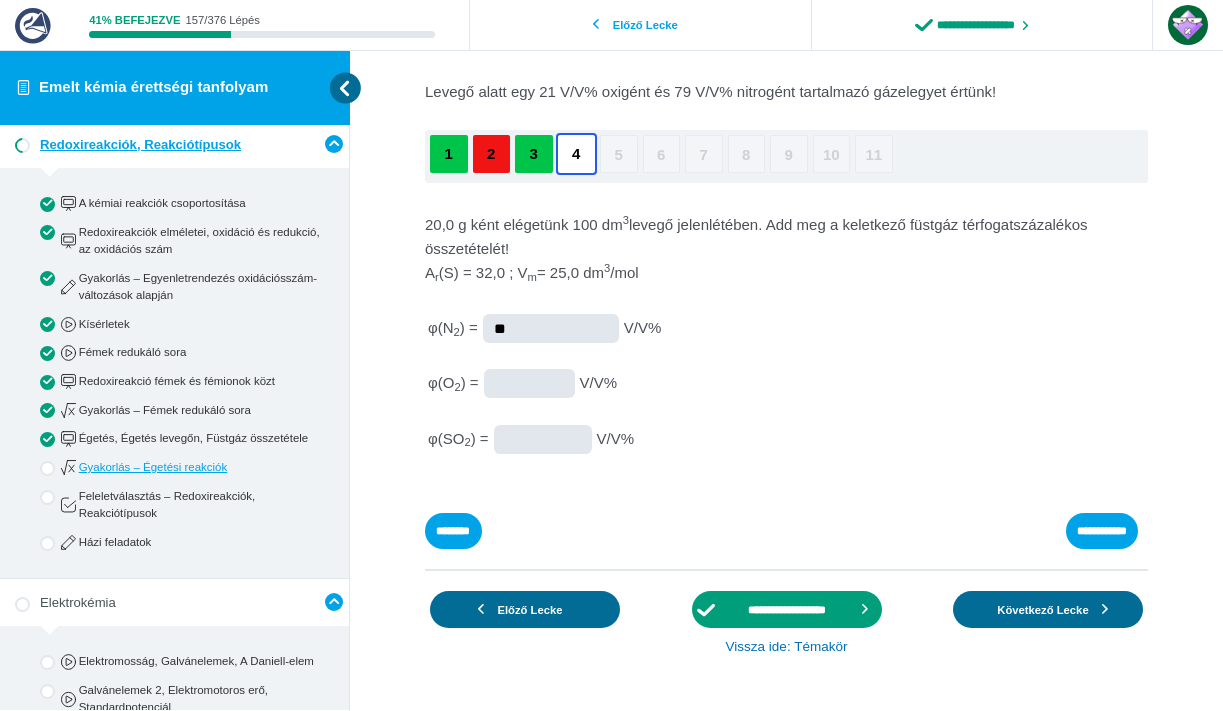 type on "**" 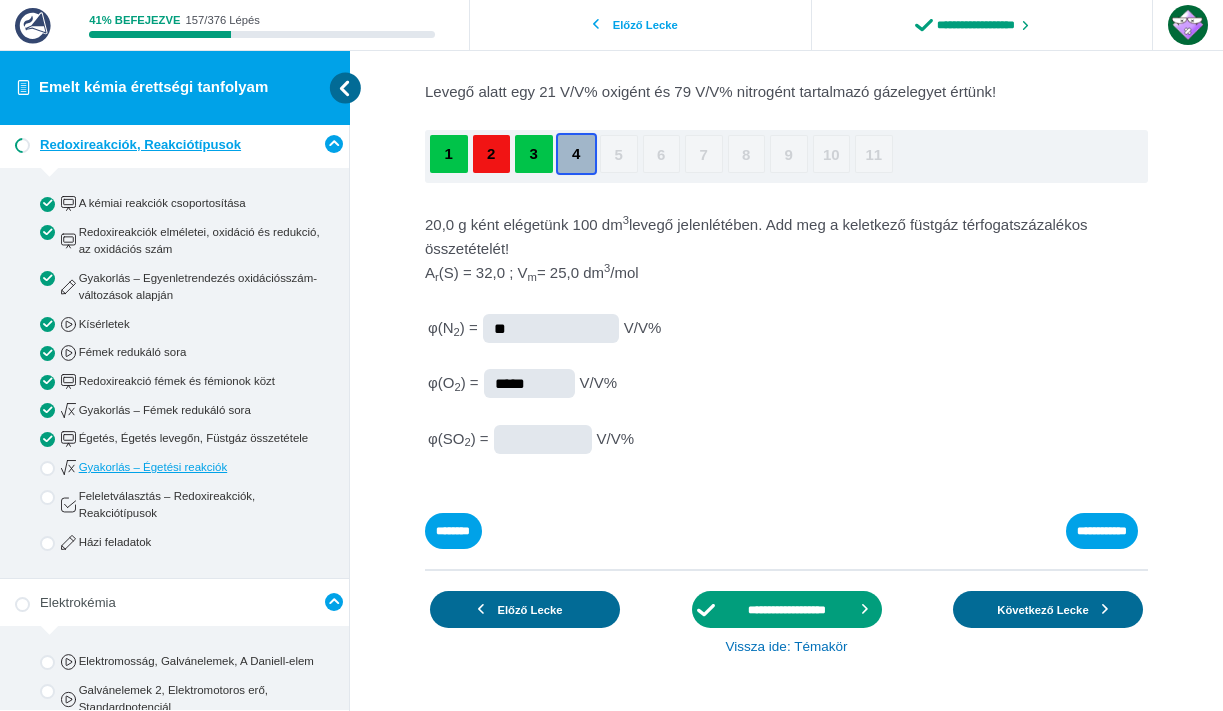 type on "*****" 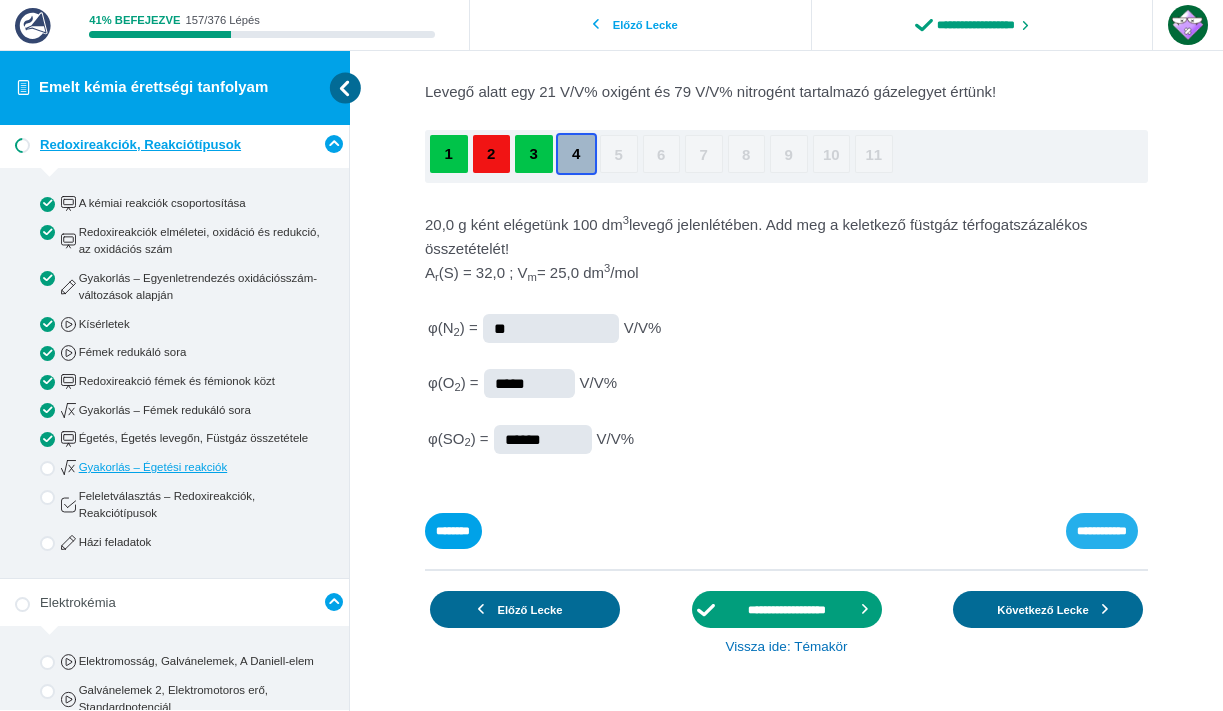type on "******" 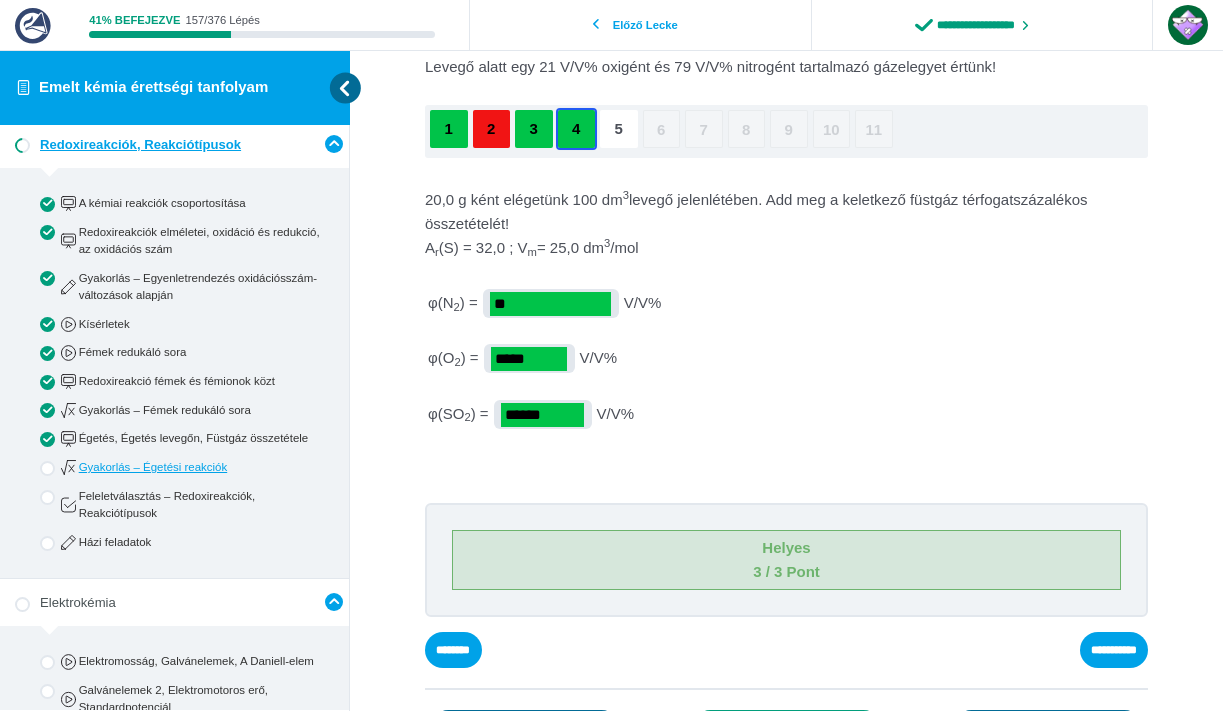 scroll, scrollTop: 225, scrollLeft: 0, axis: vertical 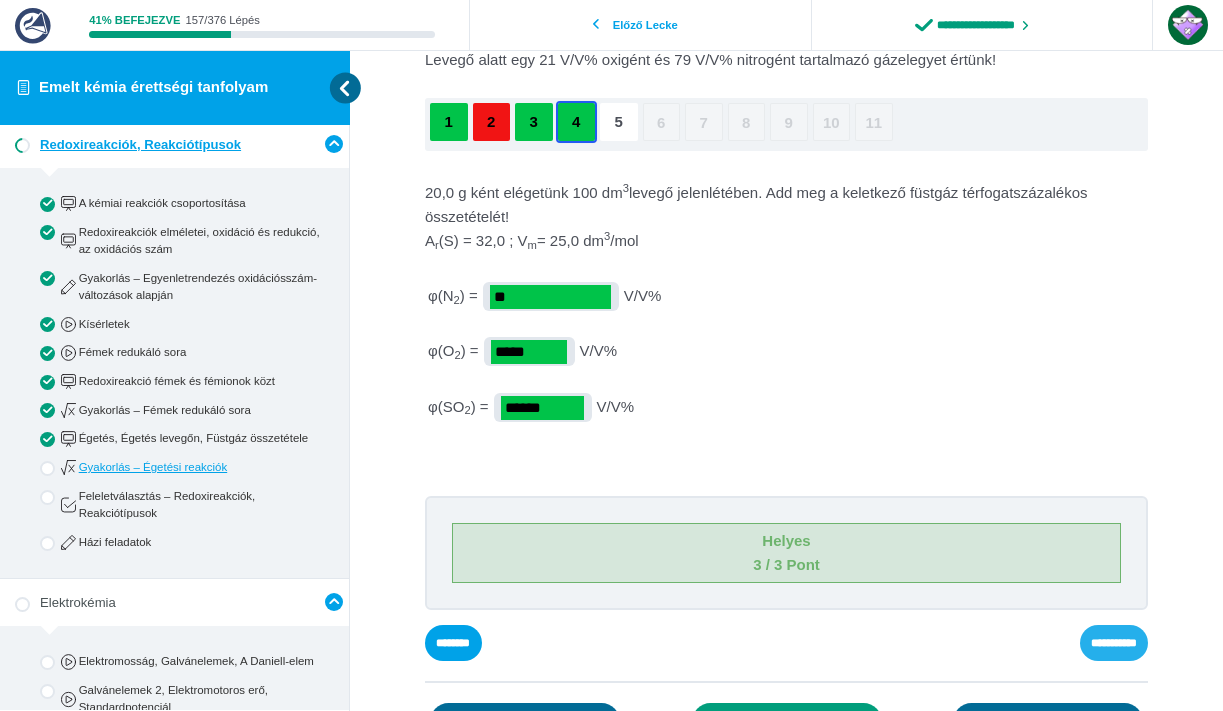 click on "**********" at bounding box center [0, 0] 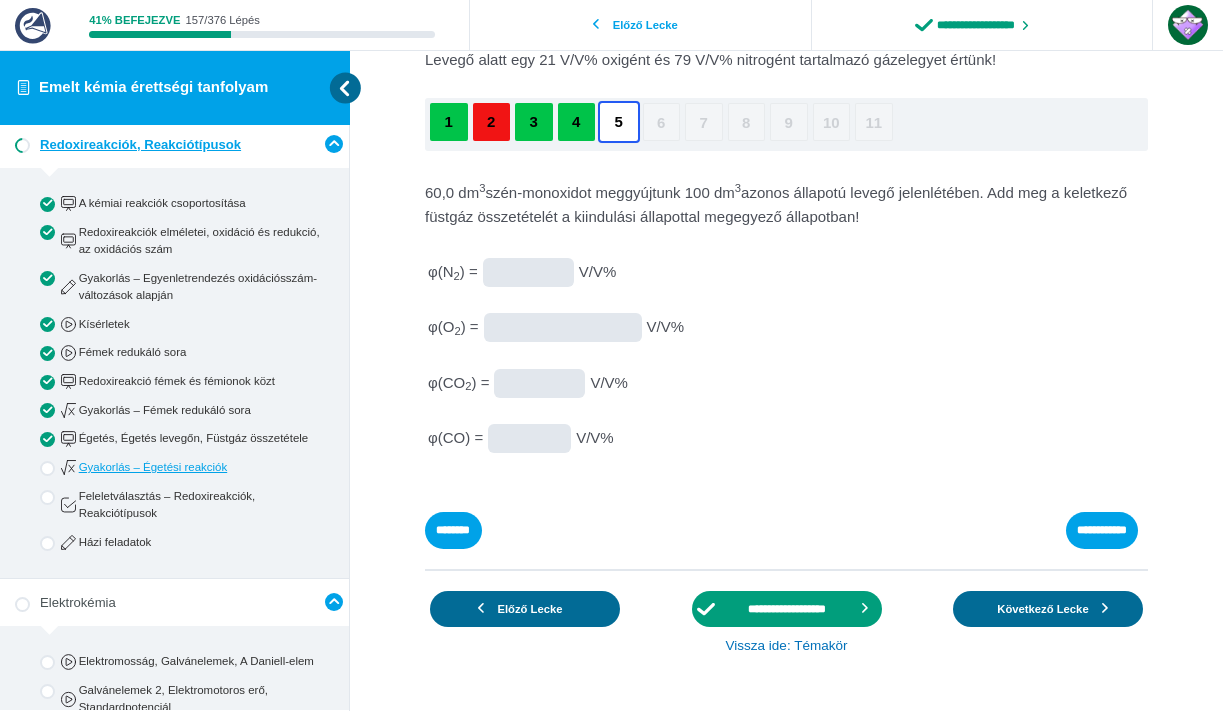 click at bounding box center (0, 0) 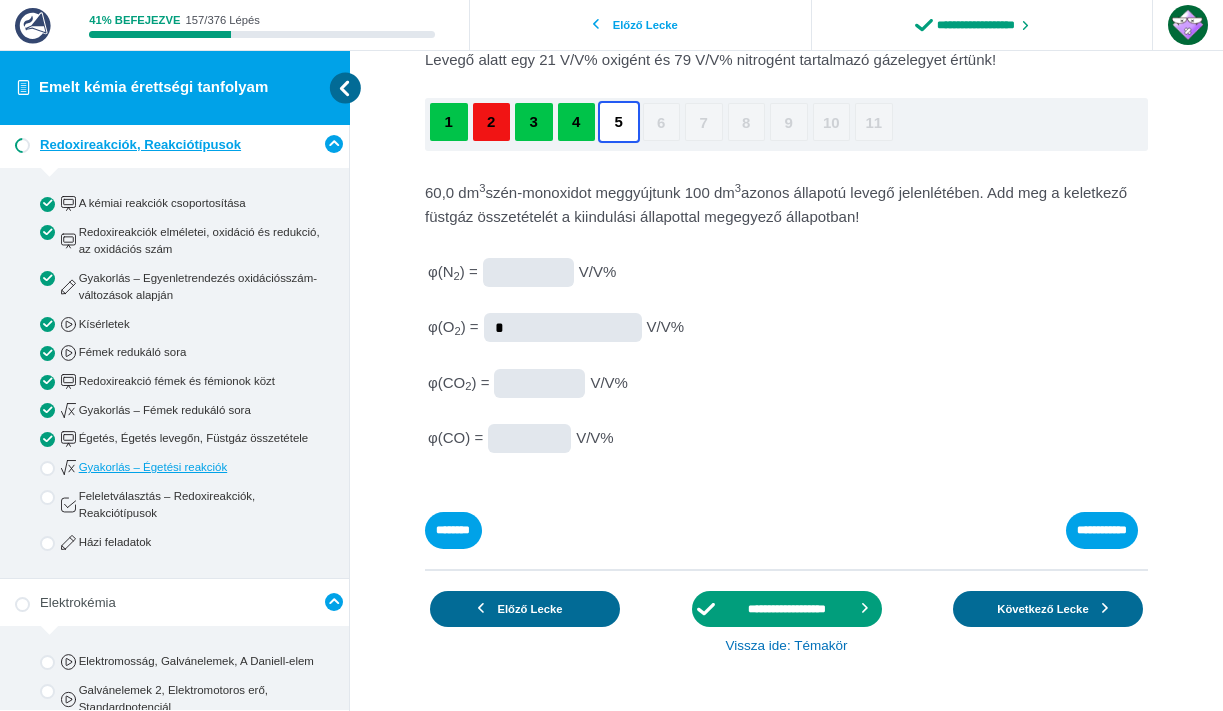type on "*" 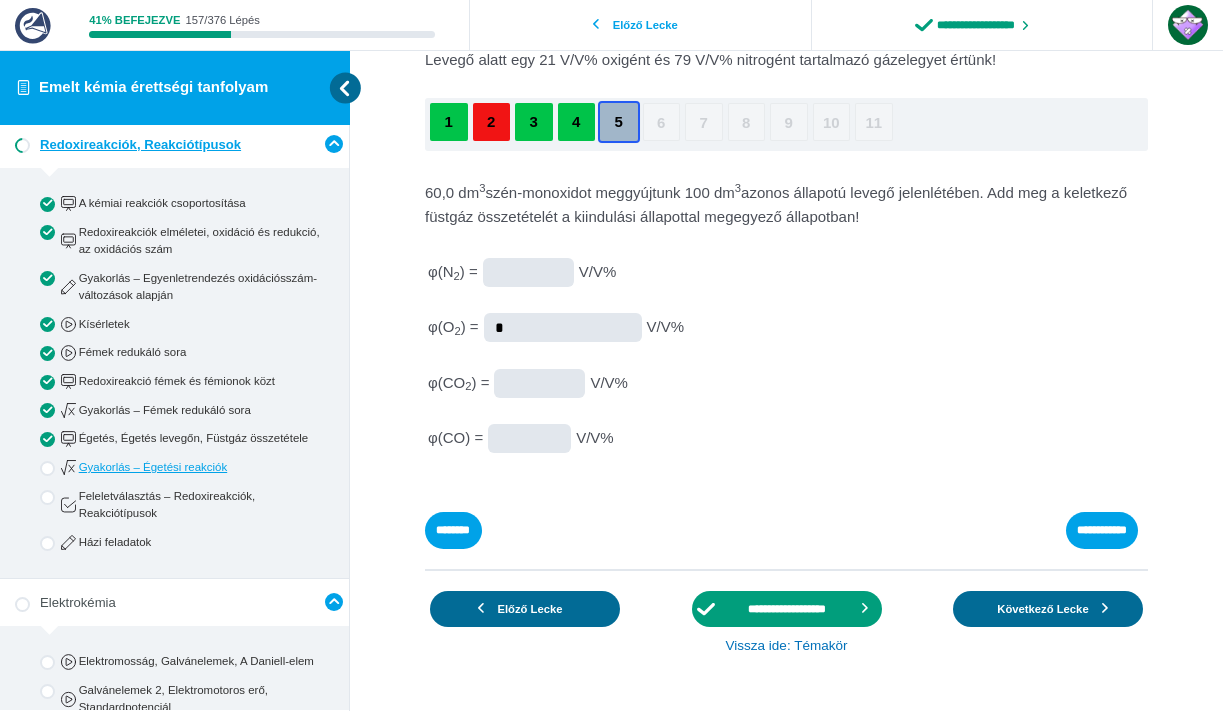 click at bounding box center (0, 0) 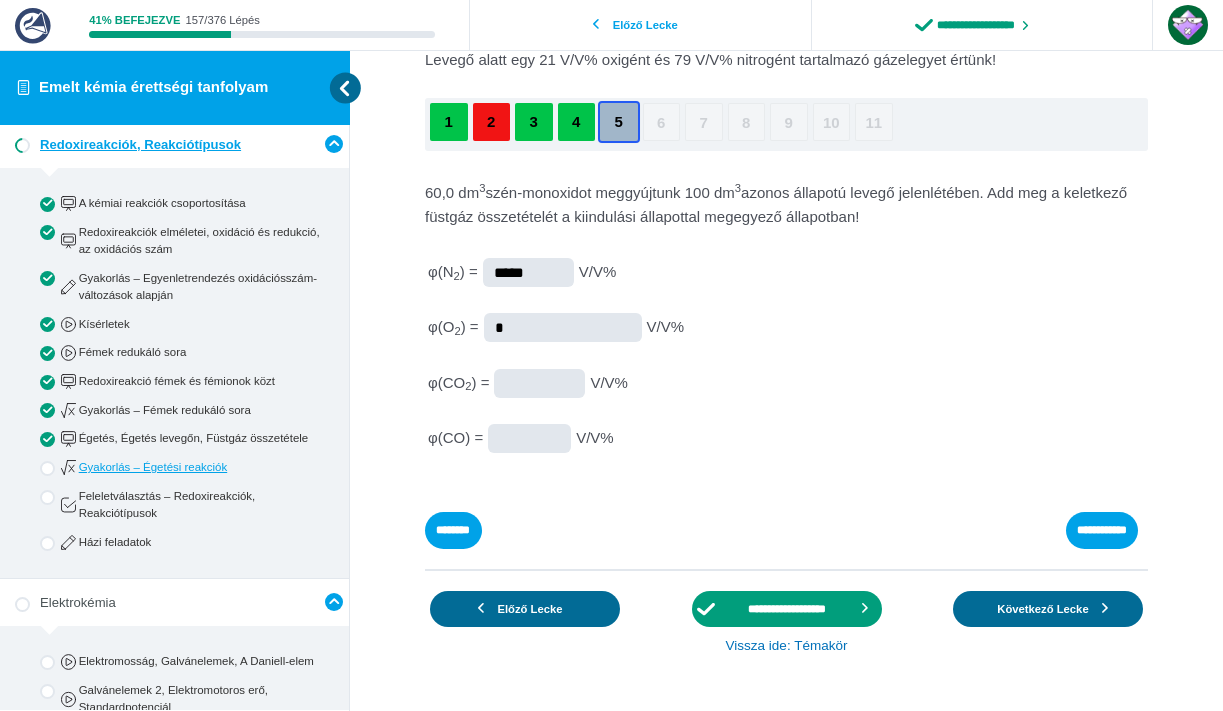type on "*****" 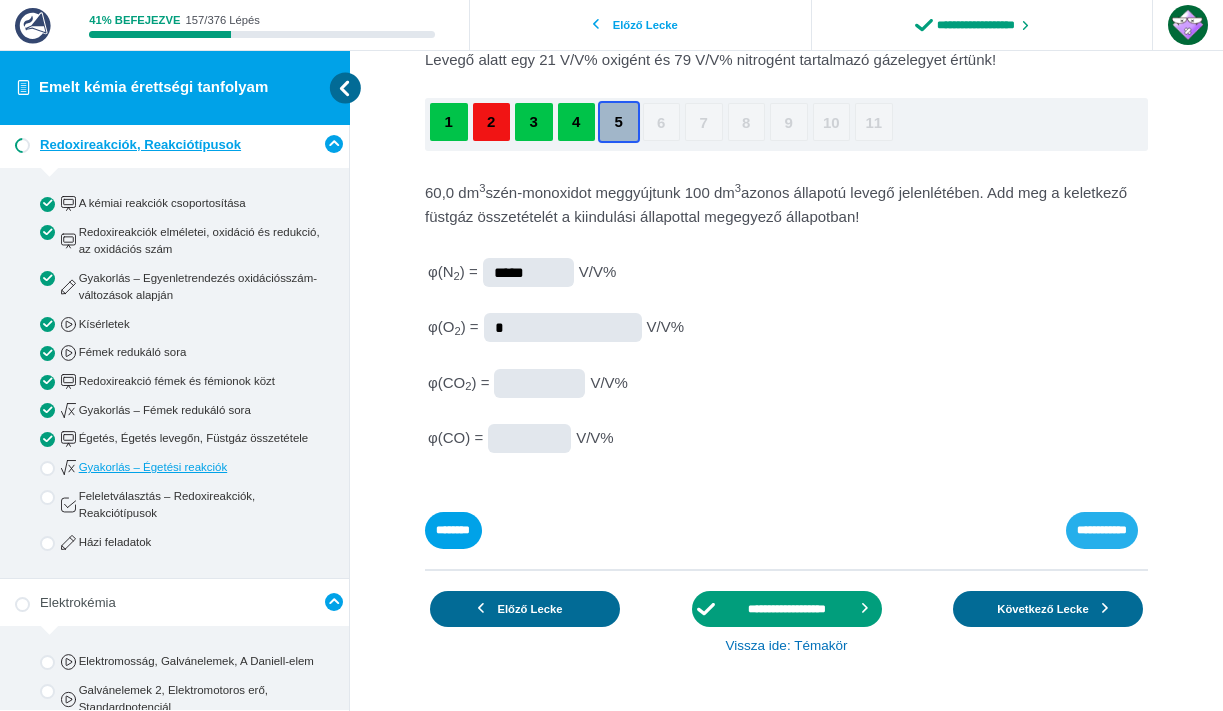 click on "**********" at bounding box center [0, 0] 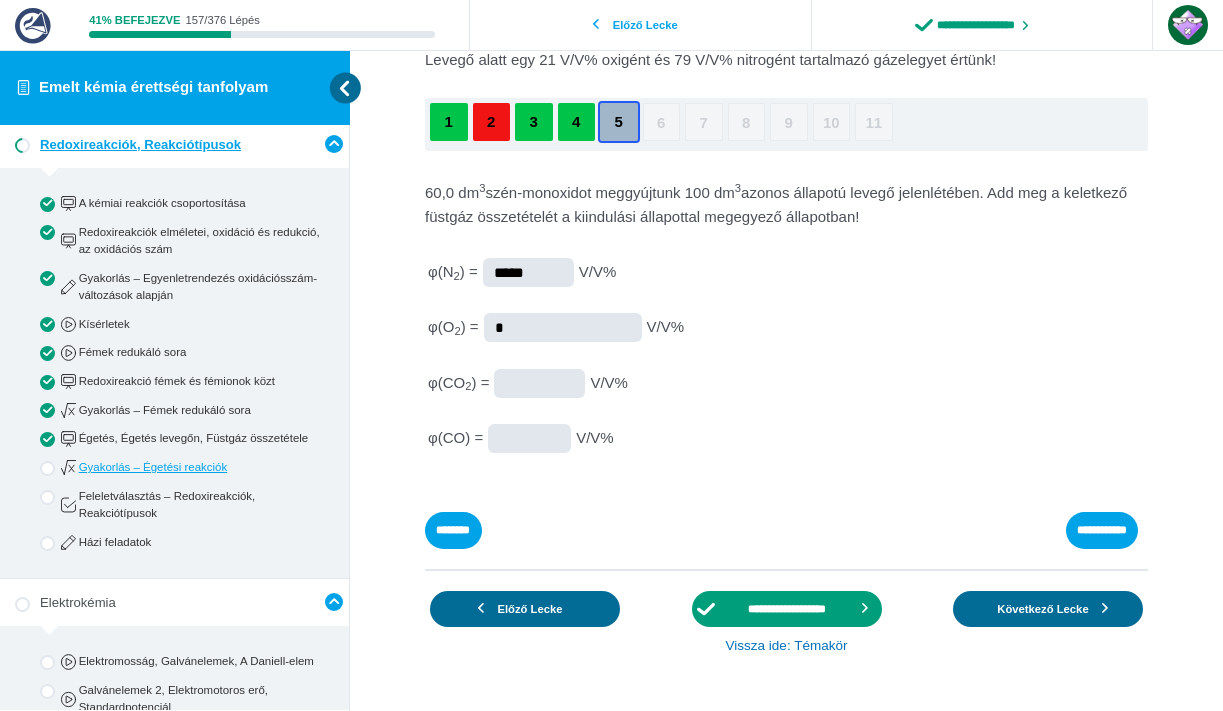 click at bounding box center [0, 0] 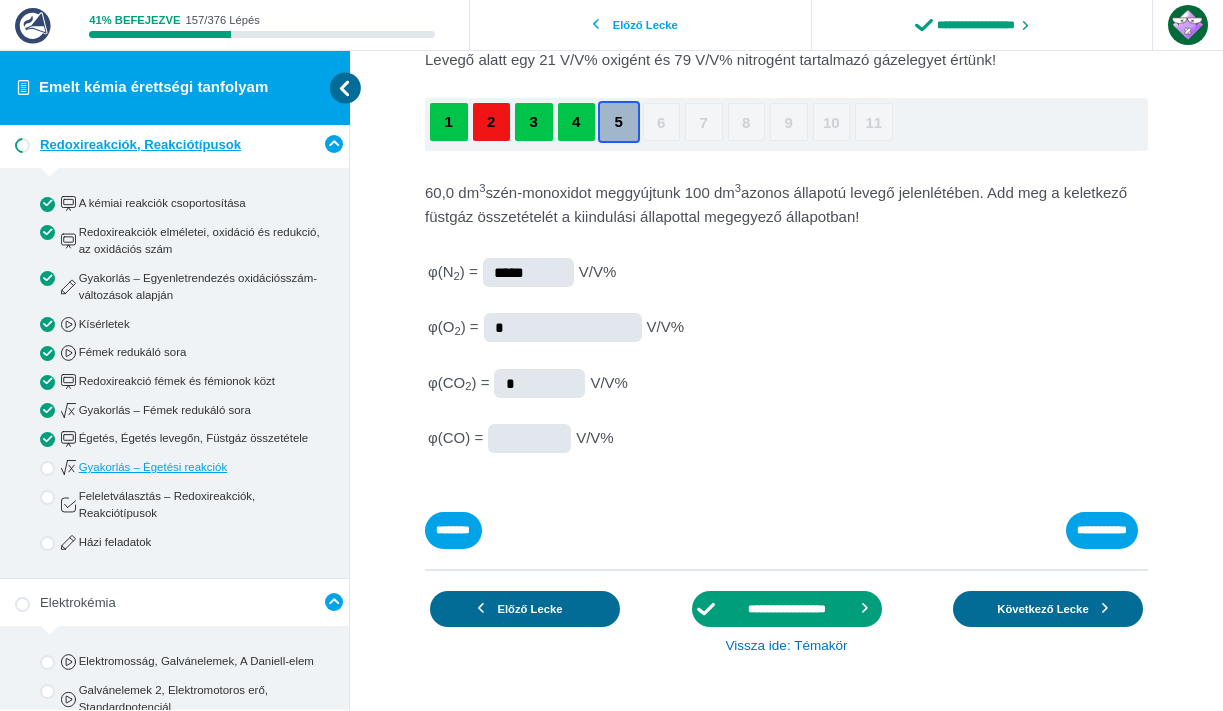 type on "*" 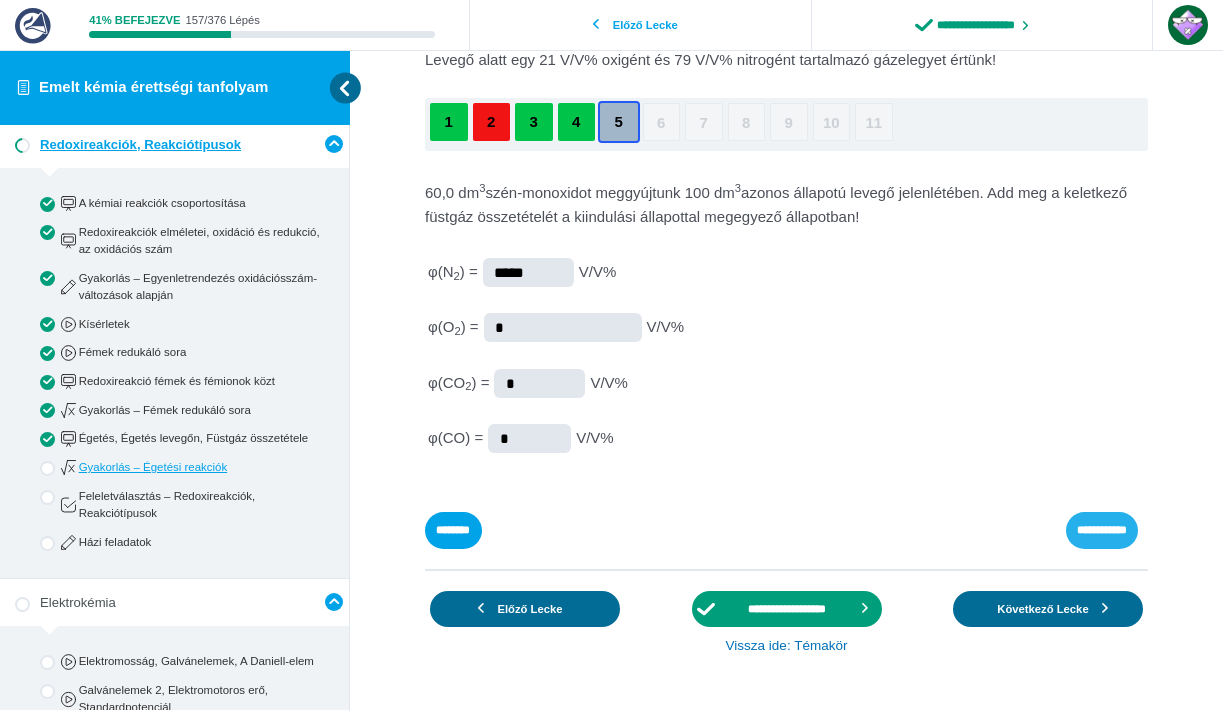 type on "*" 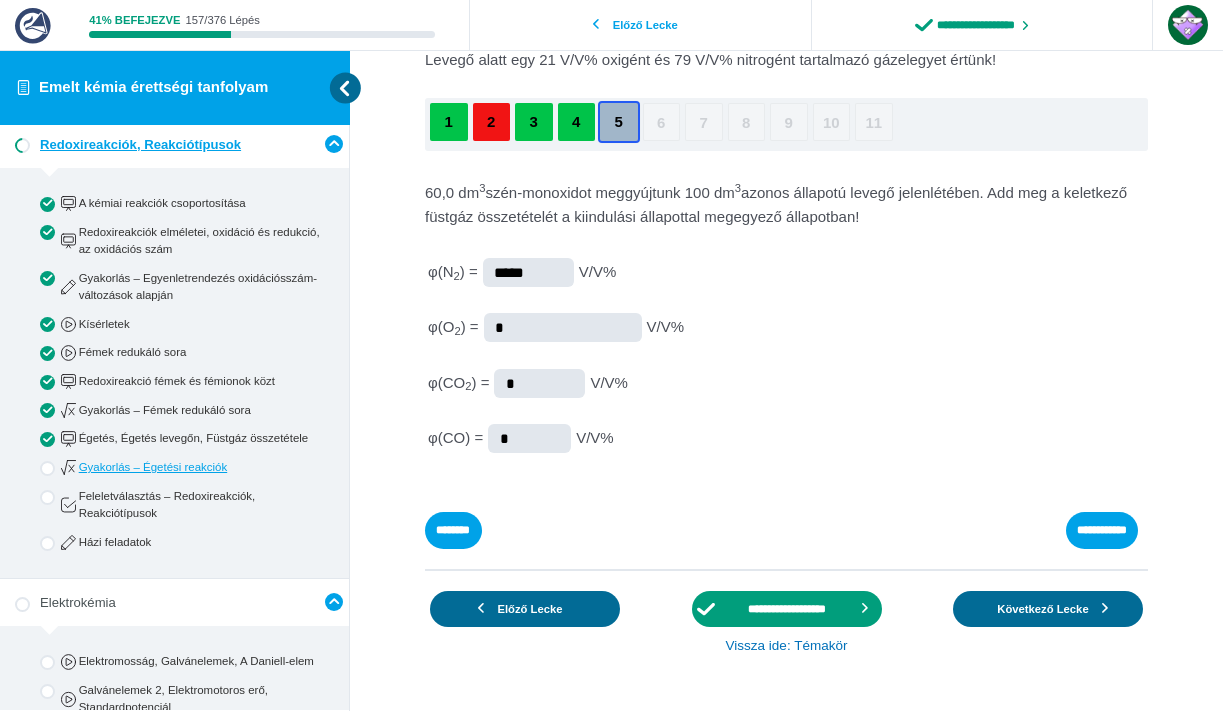 click on "**********" at bounding box center [0, 0] 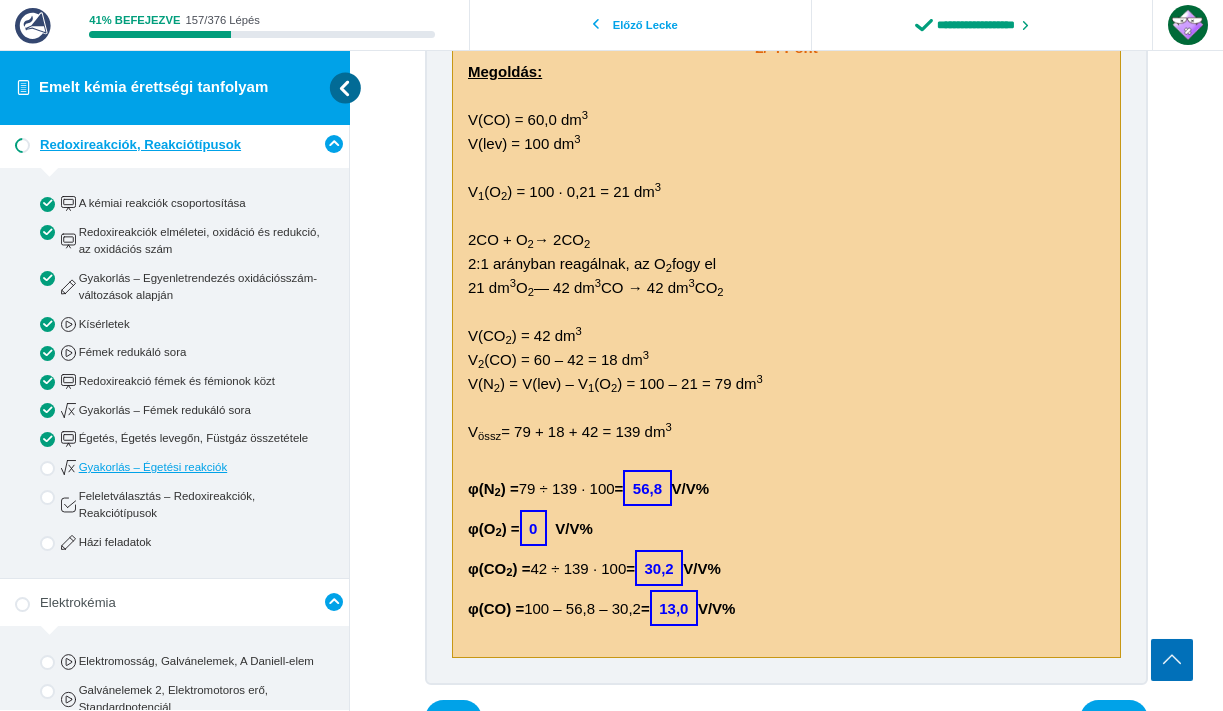 scroll, scrollTop: 811, scrollLeft: 0, axis: vertical 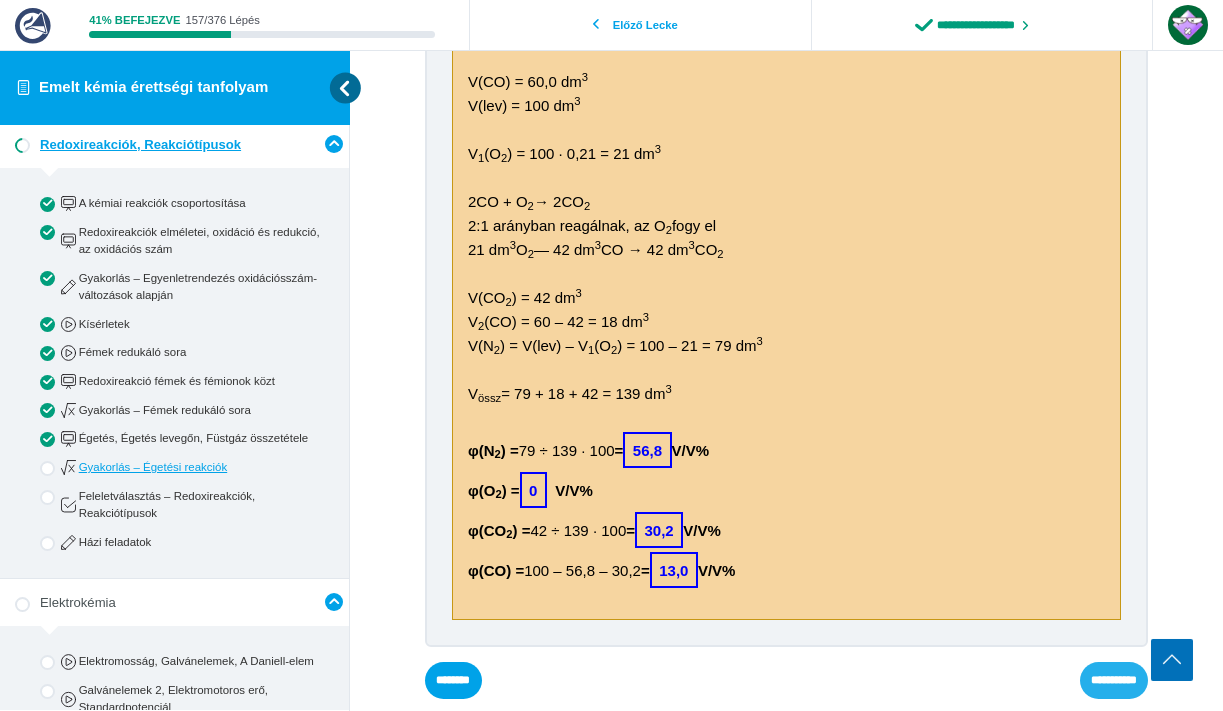 click on "**********" at bounding box center (0, 0) 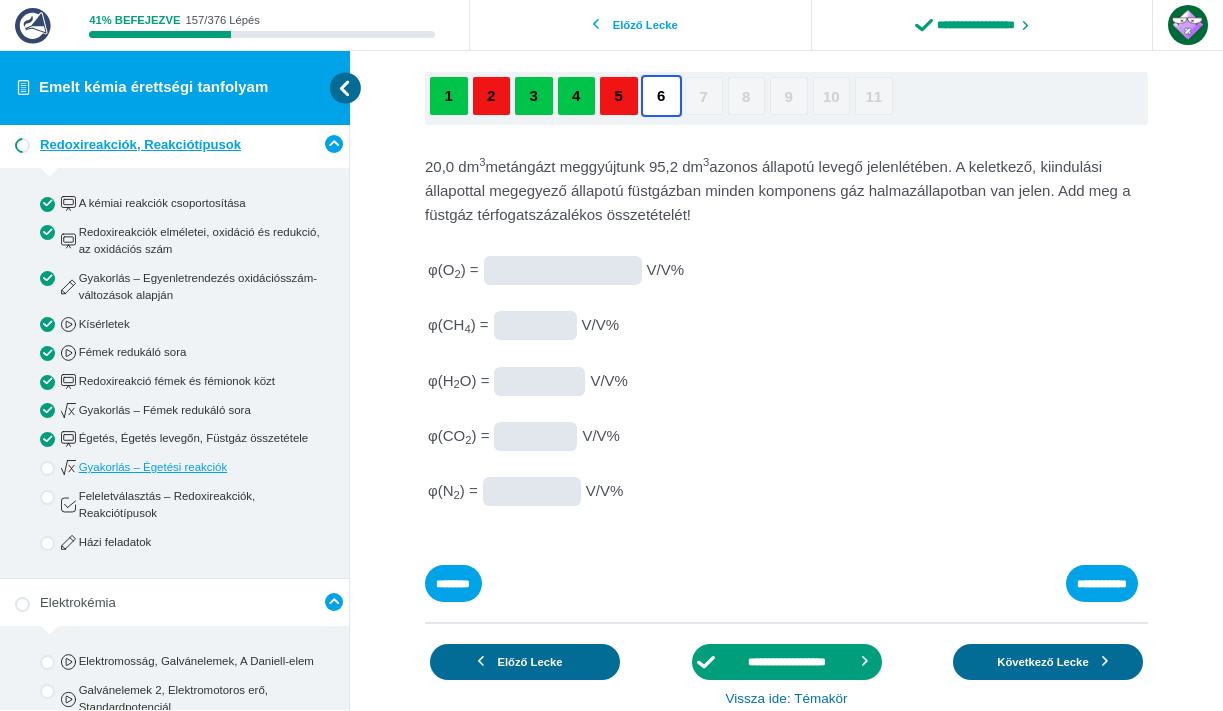 scroll, scrollTop: 246, scrollLeft: 0, axis: vertical 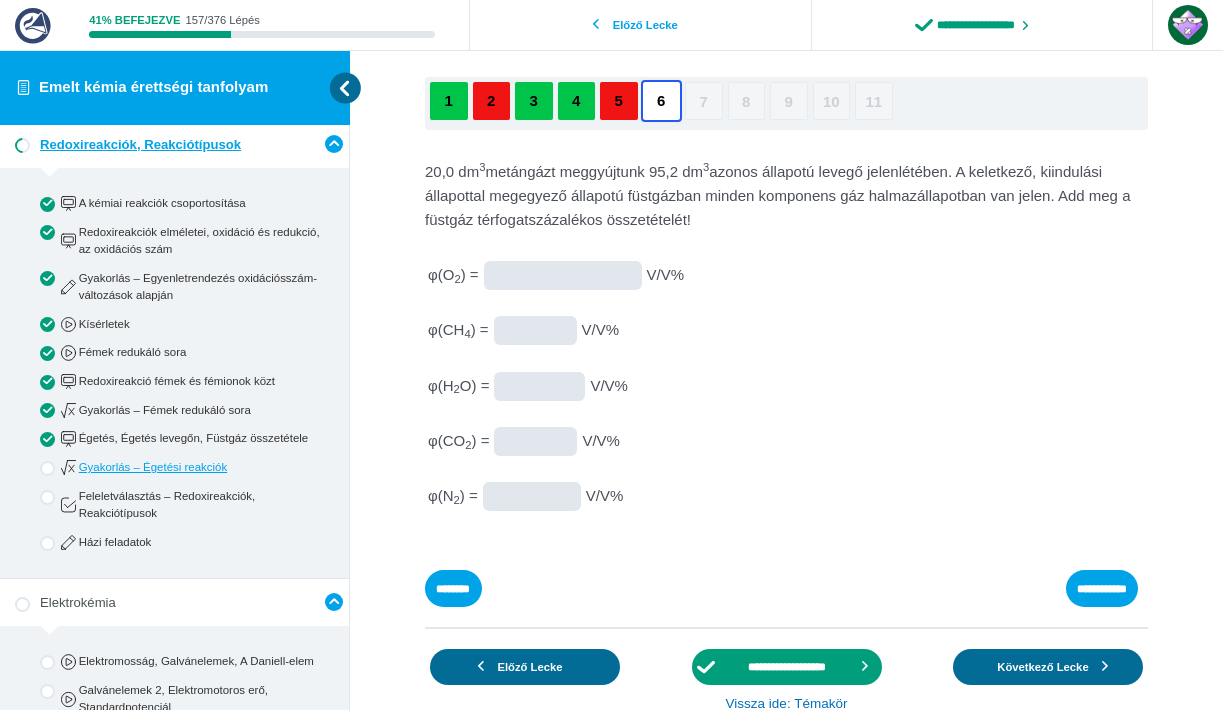 click at bounding box center (0, 0) 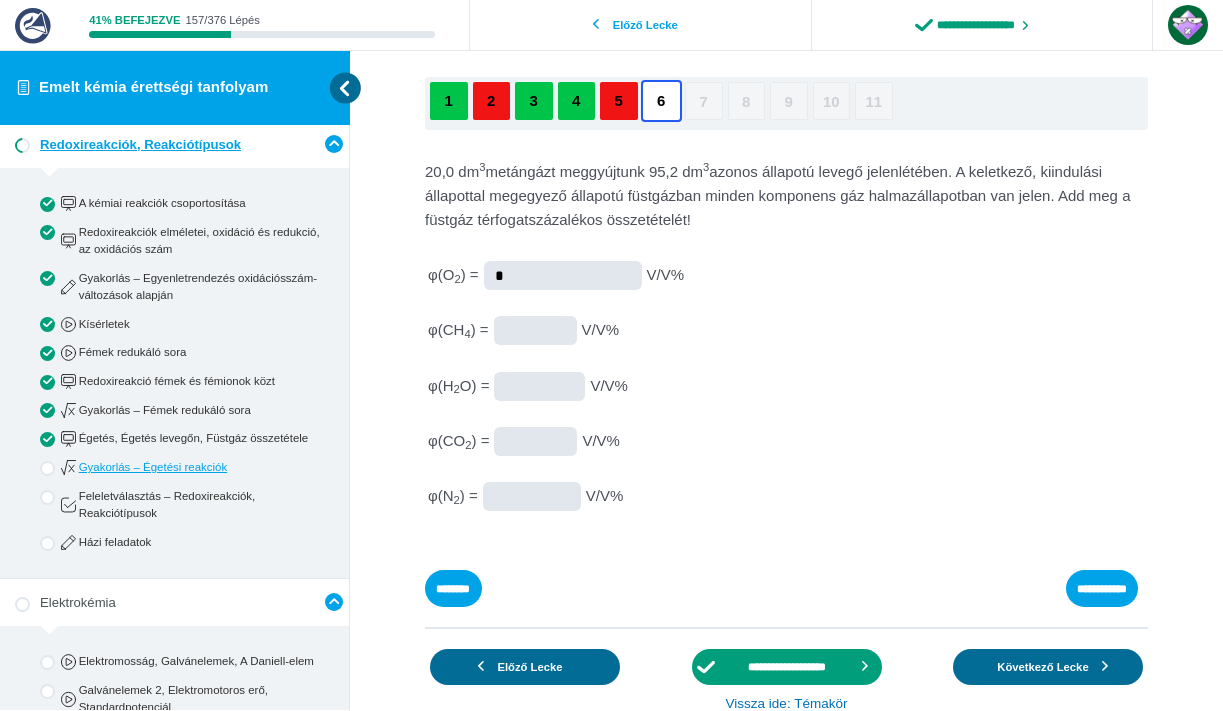 type on "*" 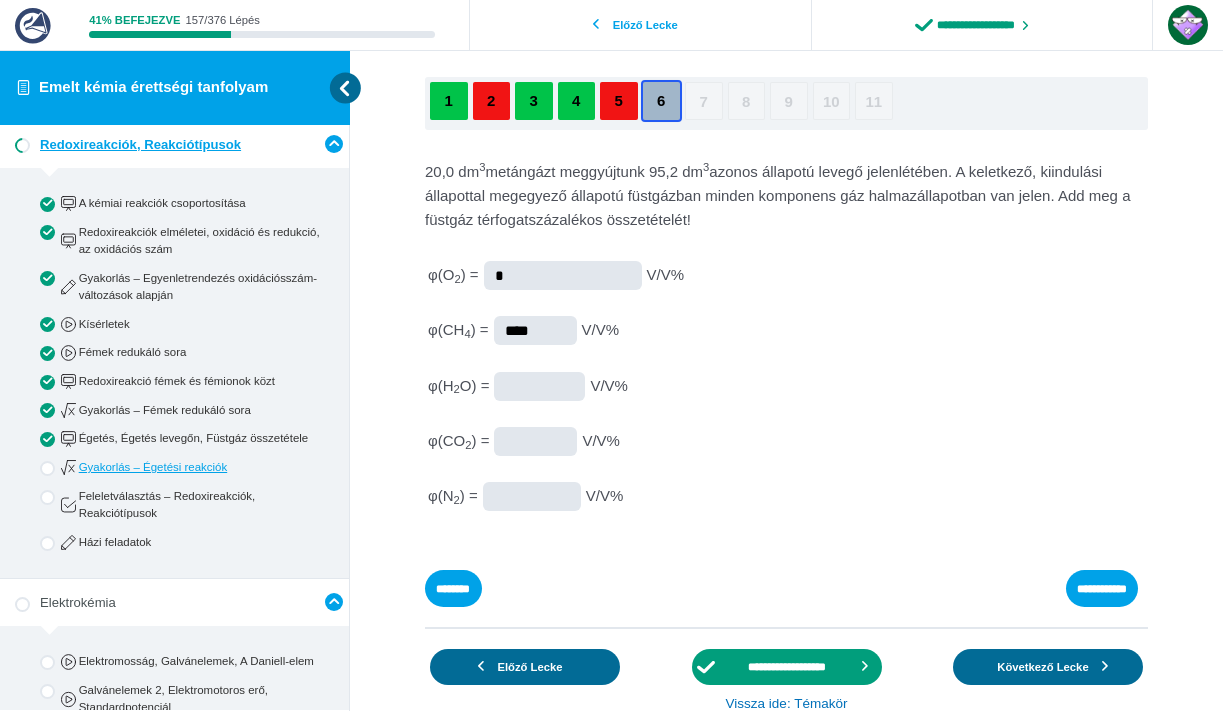 type on "****" 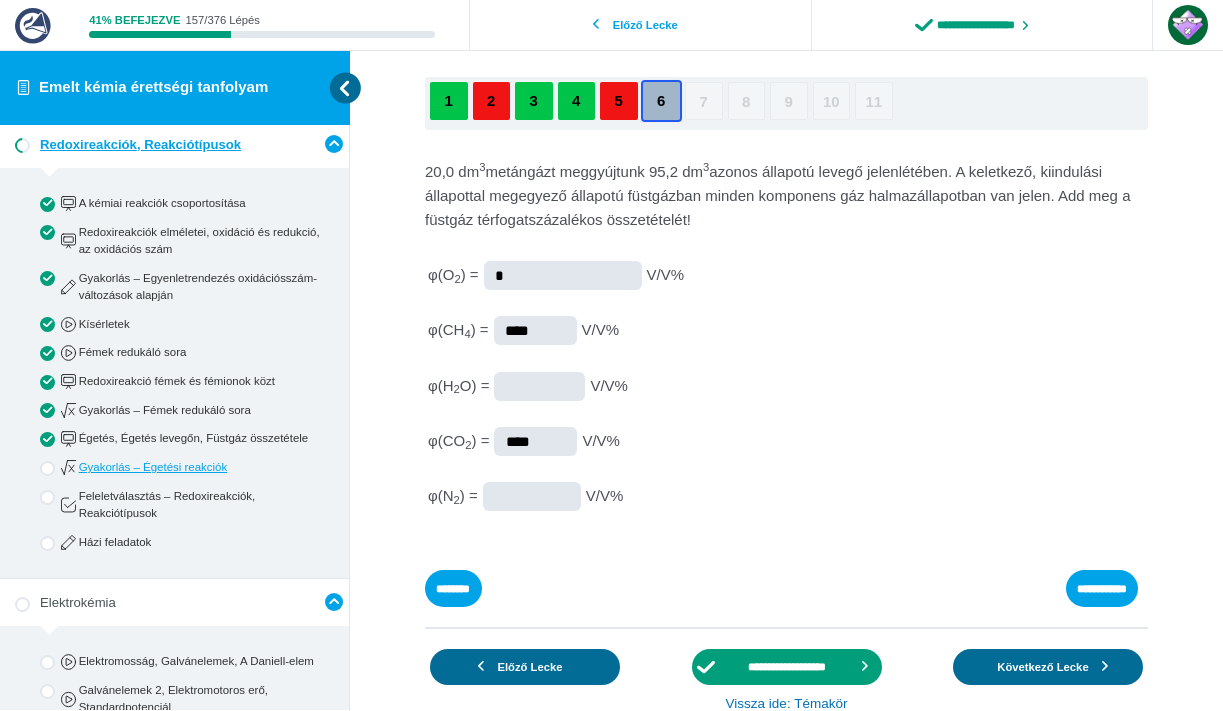 type on "****" 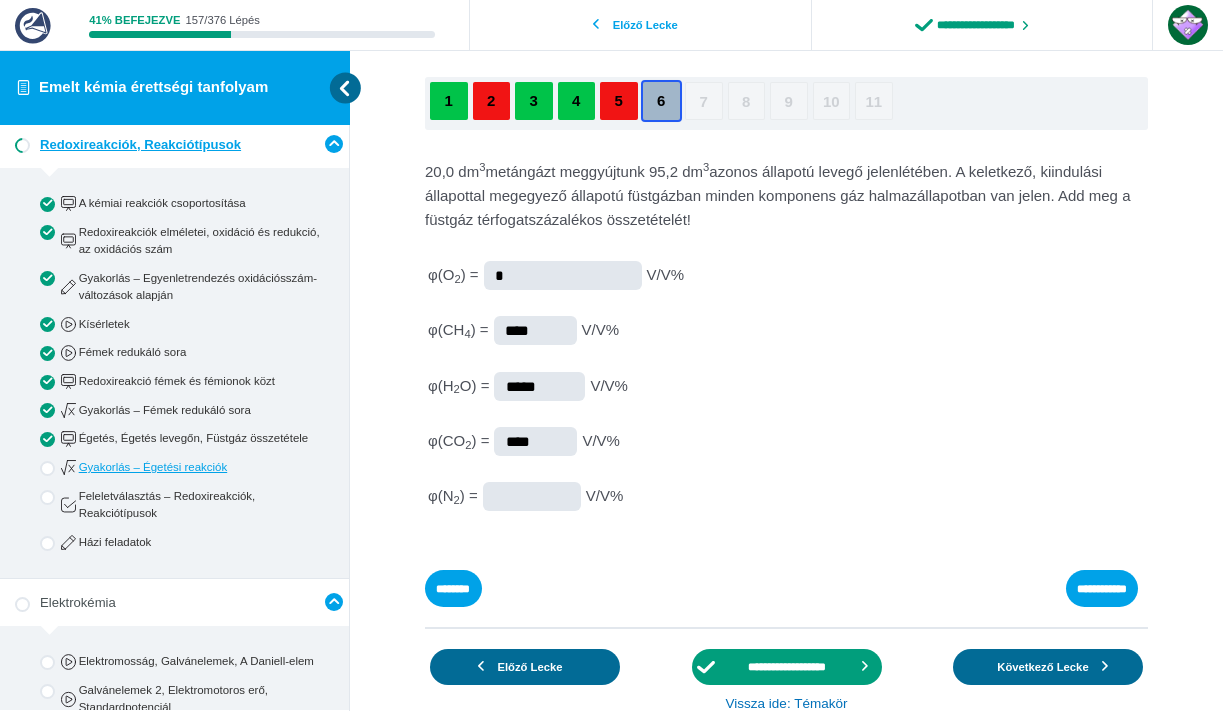 type on "*****" 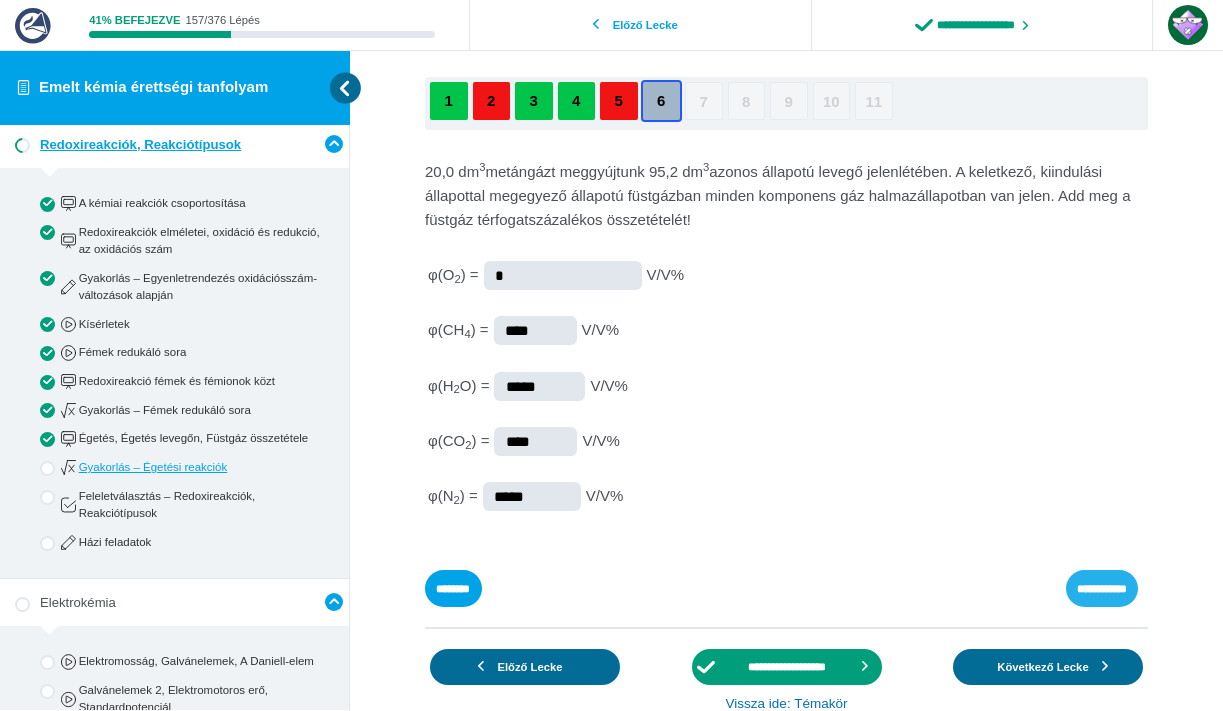 type on "*****" 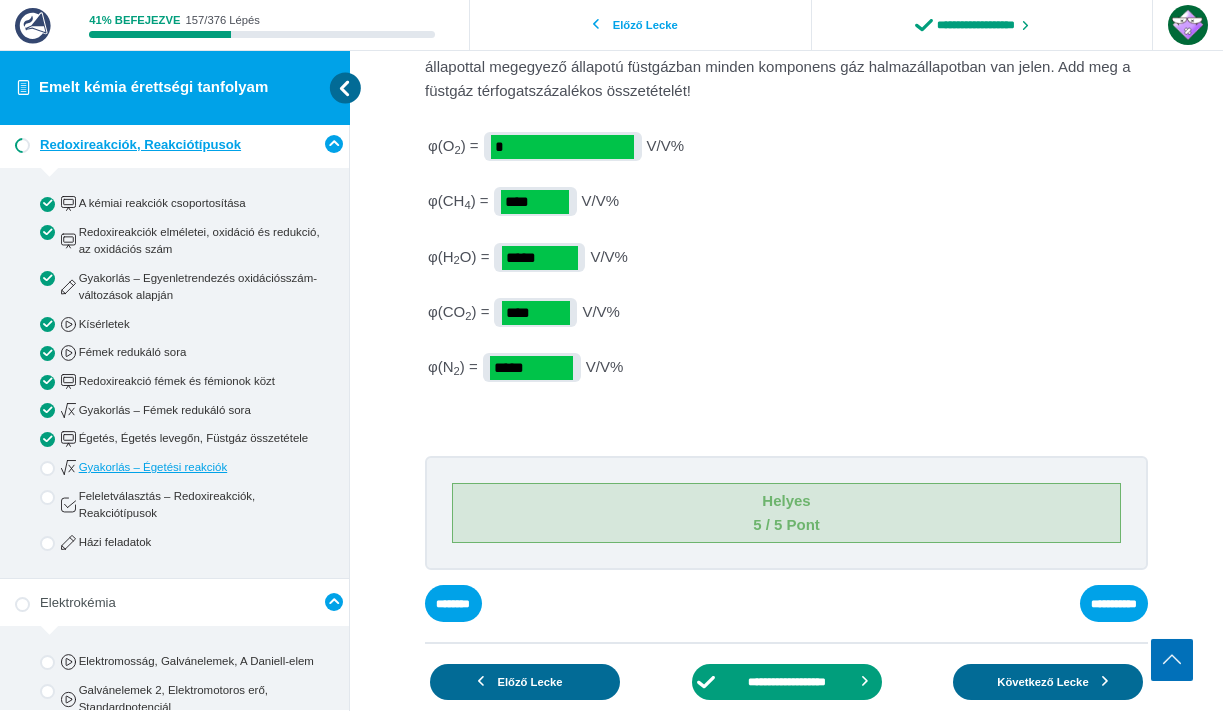scroll, scrollTop: 377, scrollLeft: 0, axis: vertical 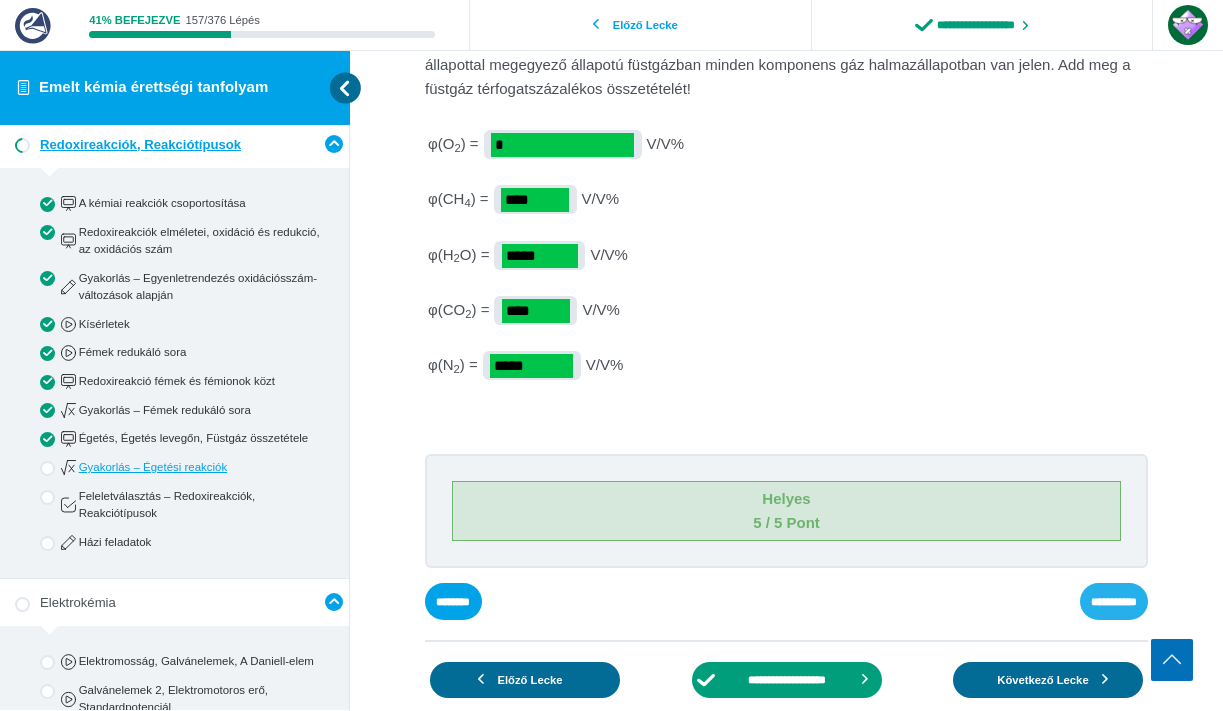 click on "**********" at bounding box center [0, 0] 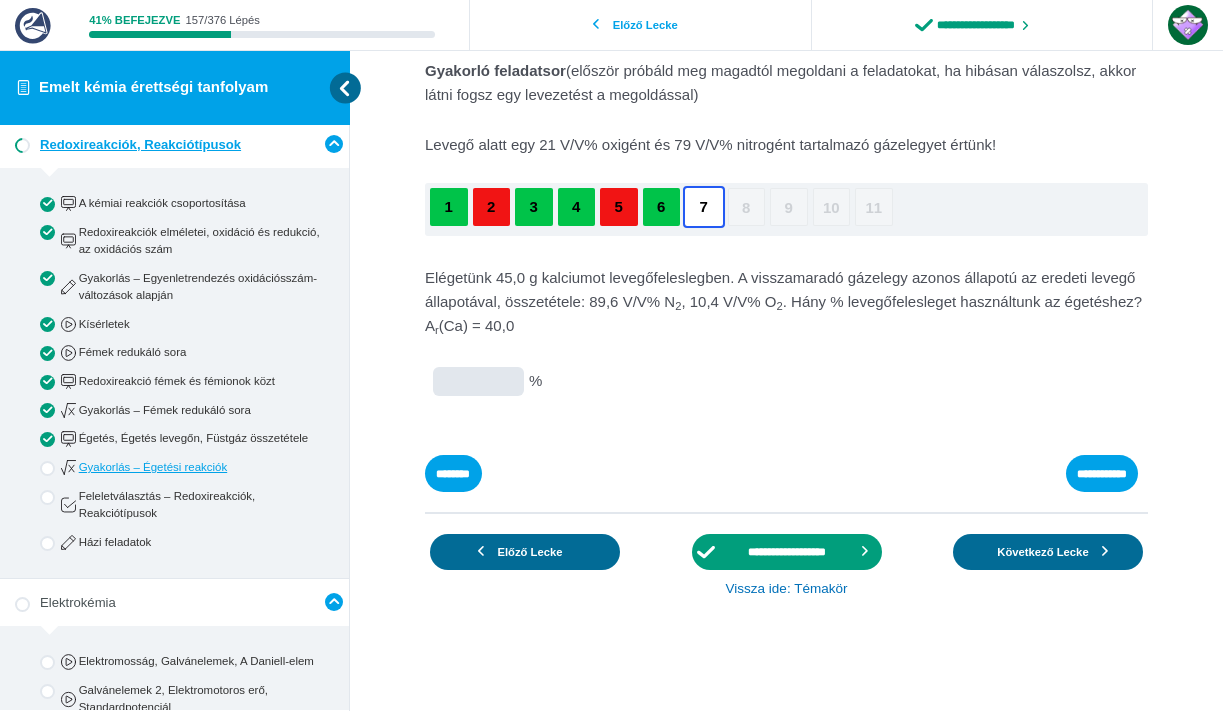 scroll, scrollTop: 139, scrollLeft: 0, axis: vertical 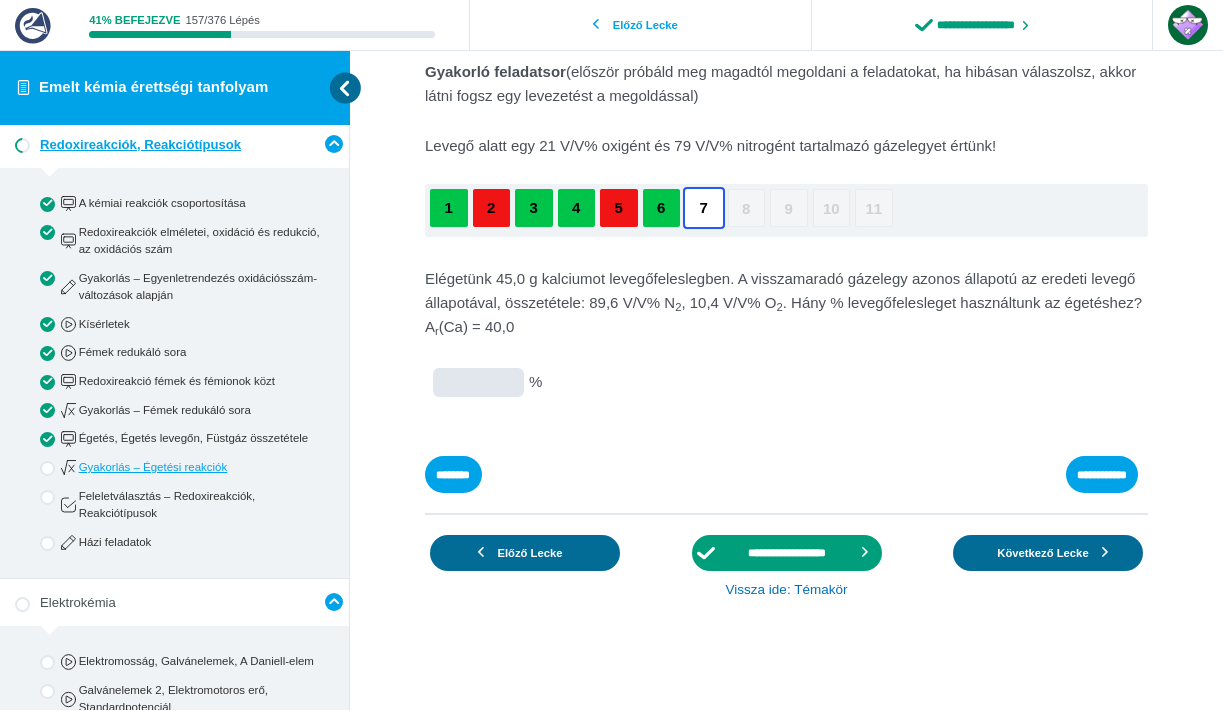 click at bounding box center [0, 0] 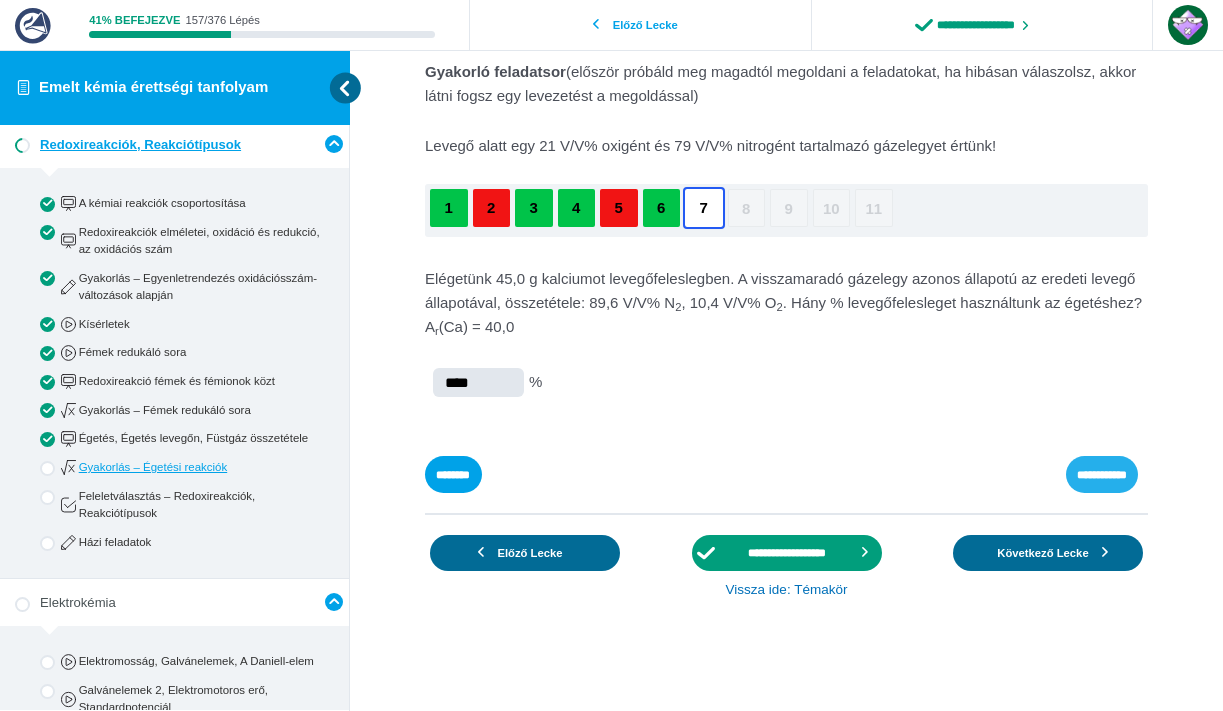 type on "****" 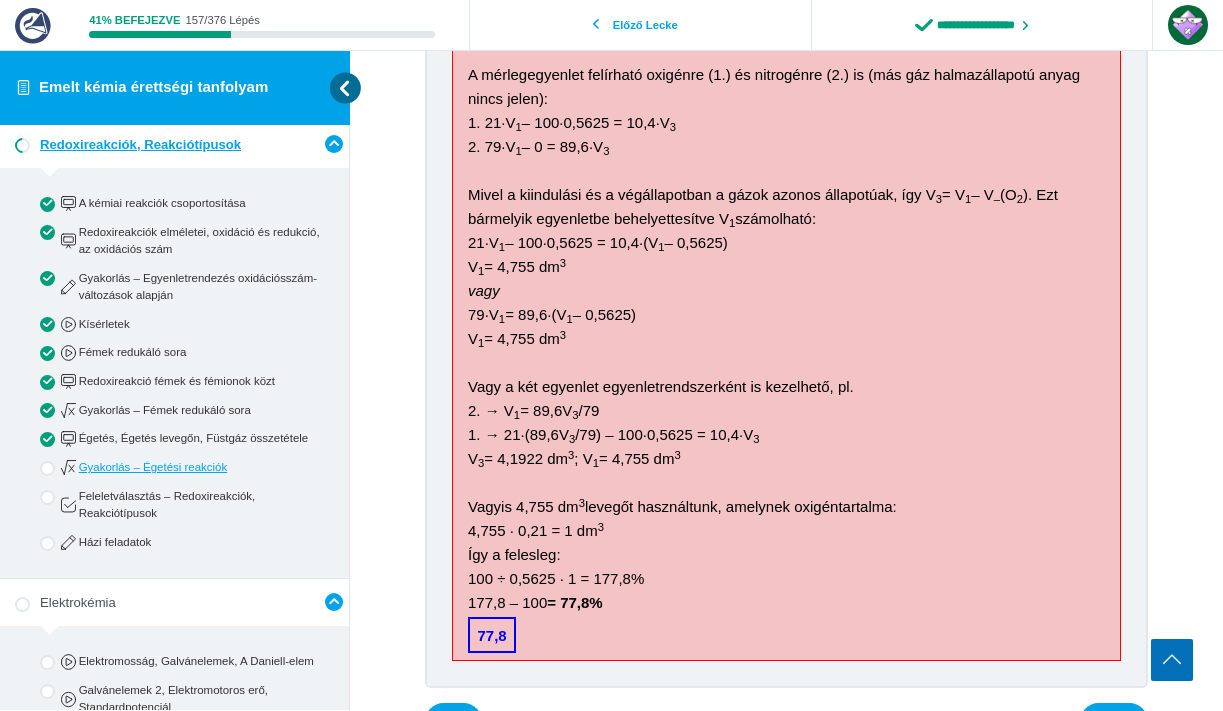 scroll, scrollTop: 964, scrollLeft: 0, axis: vertical 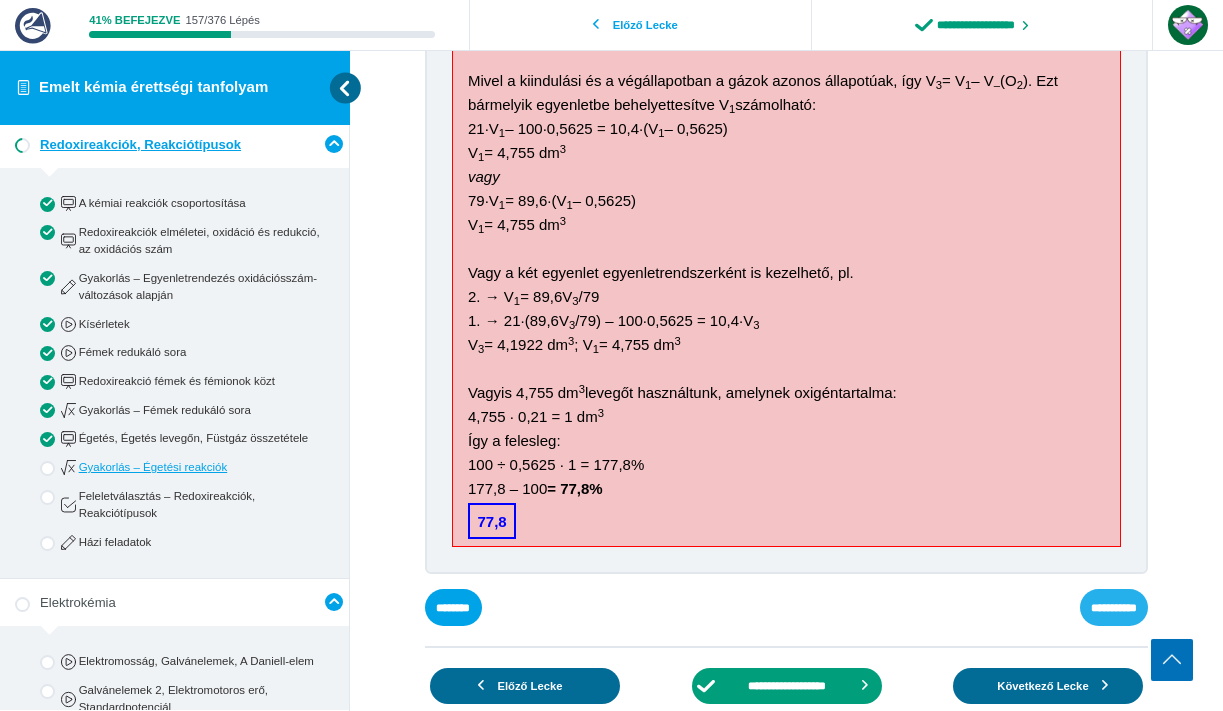 click on "**********" at bounding box center [0, 0] 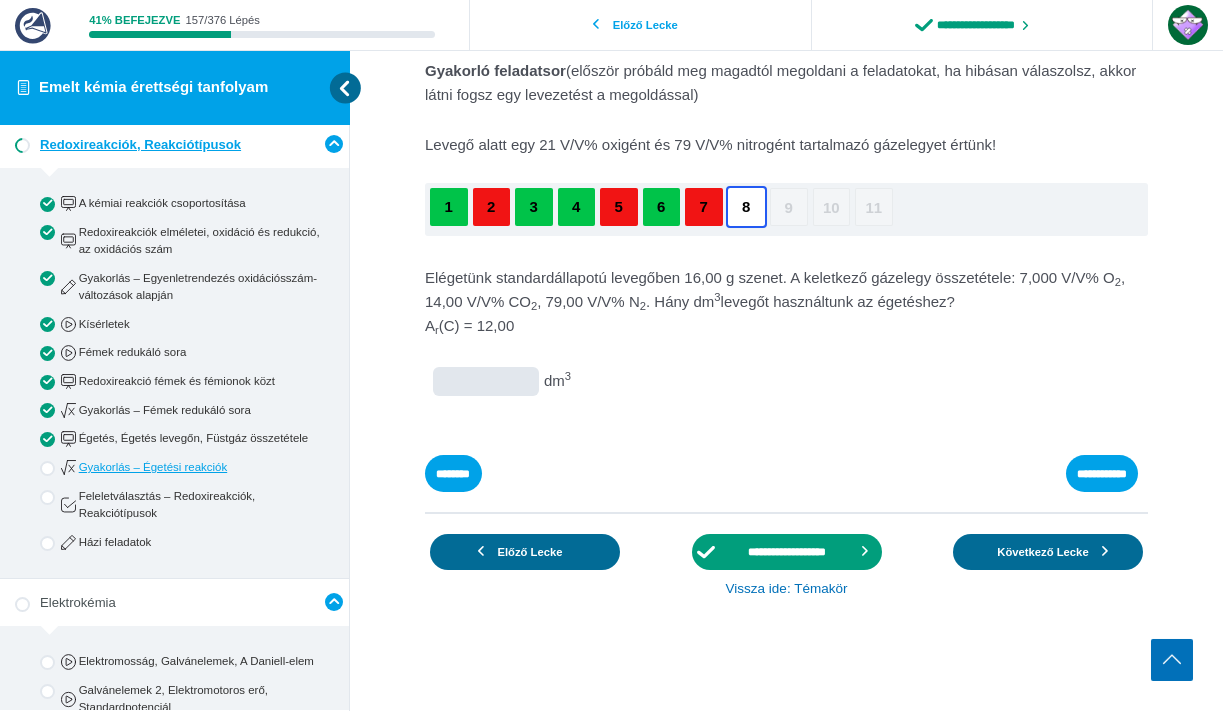 scroll, scrollTop: 139, scrollLeft: 0, axis: vertical 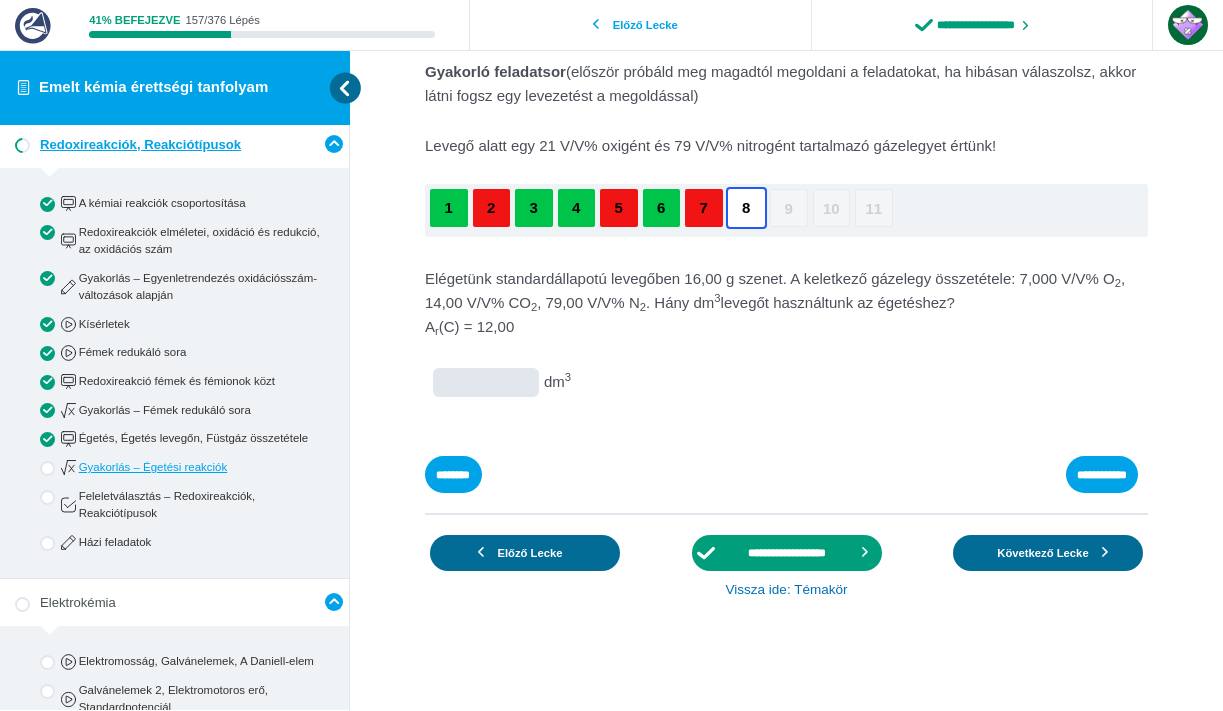 click on "********" at bounding box center [0, 0] 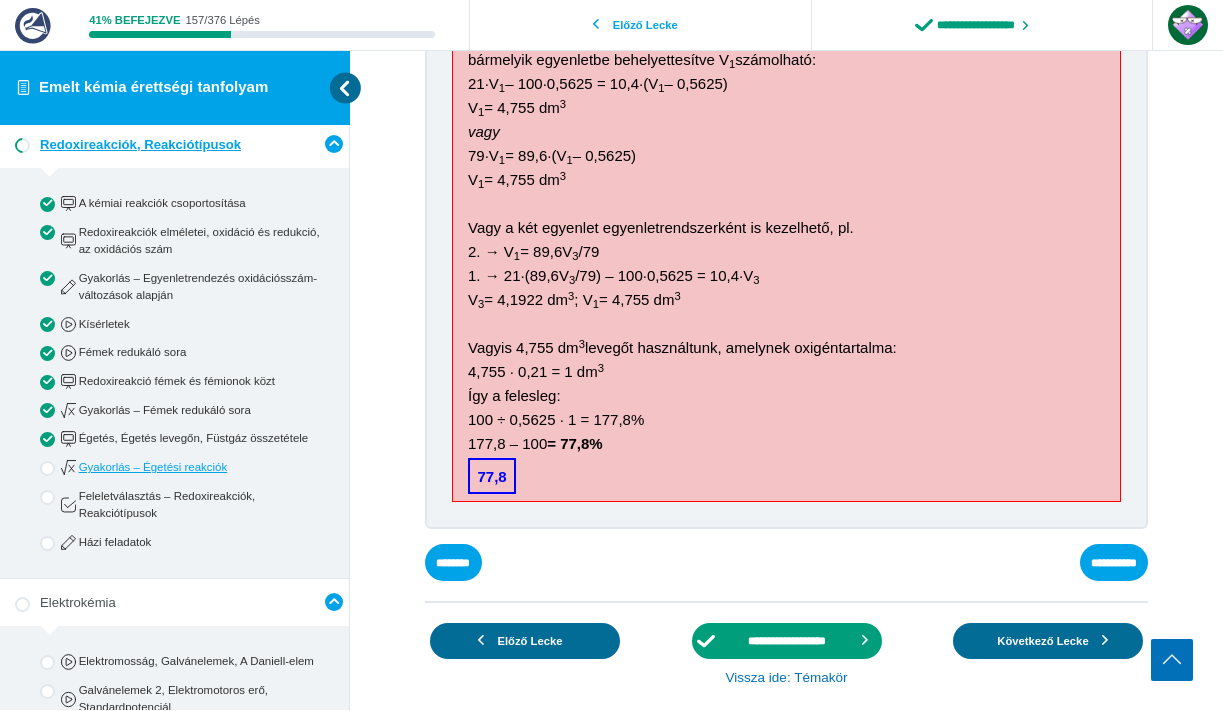 scroll, scrollTop: 1126, scrollLeft: 0, axis: vertical 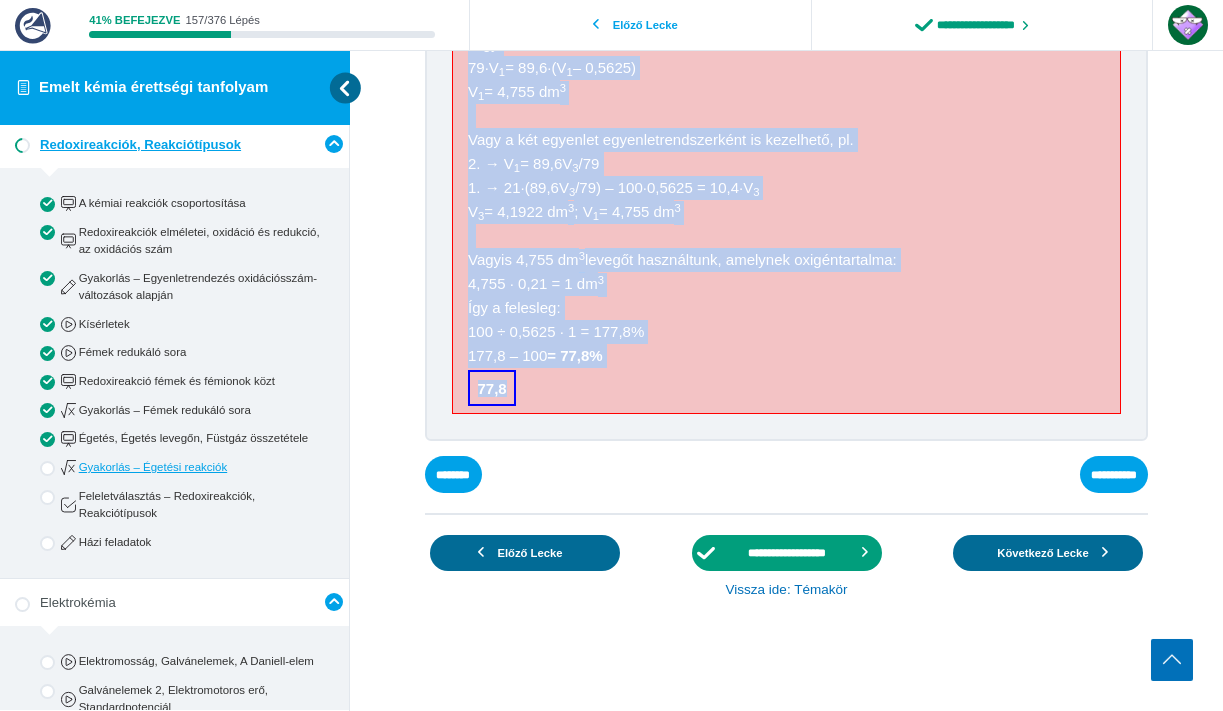 drag, startPoint x: 424, startPoint y: 182, endPoint x: 527, endPoint y: 408, distance: 248.36465 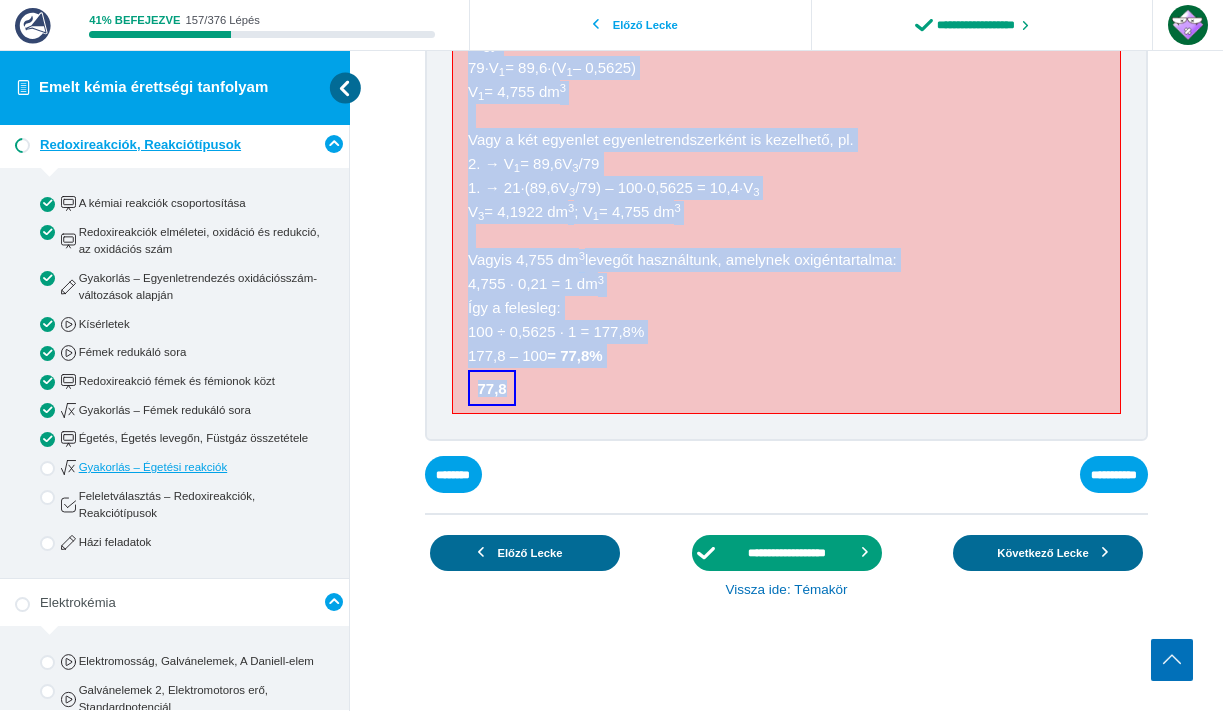 click on "Vagyis 4,755 dm 3  levegőt használtunk, amelynek oxigéntartalma:" at bounding box center (786, 260) 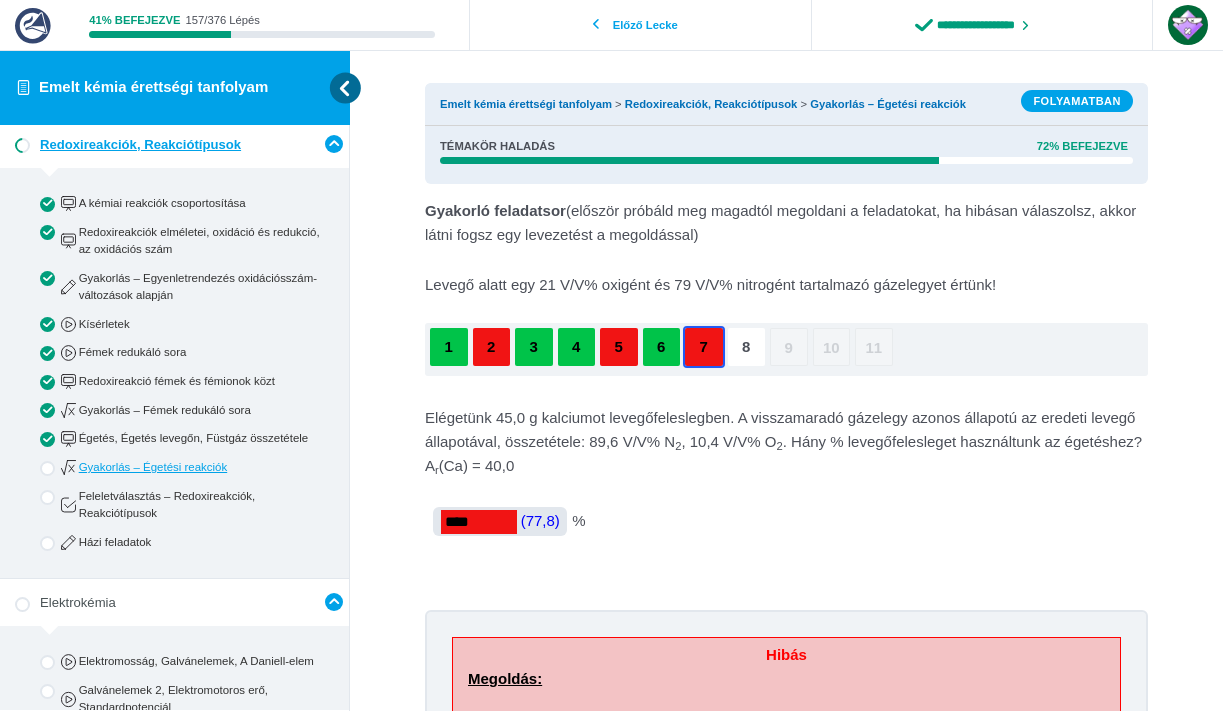 scroll, scrollTop: 0, scrollLeft: 0, axis: both 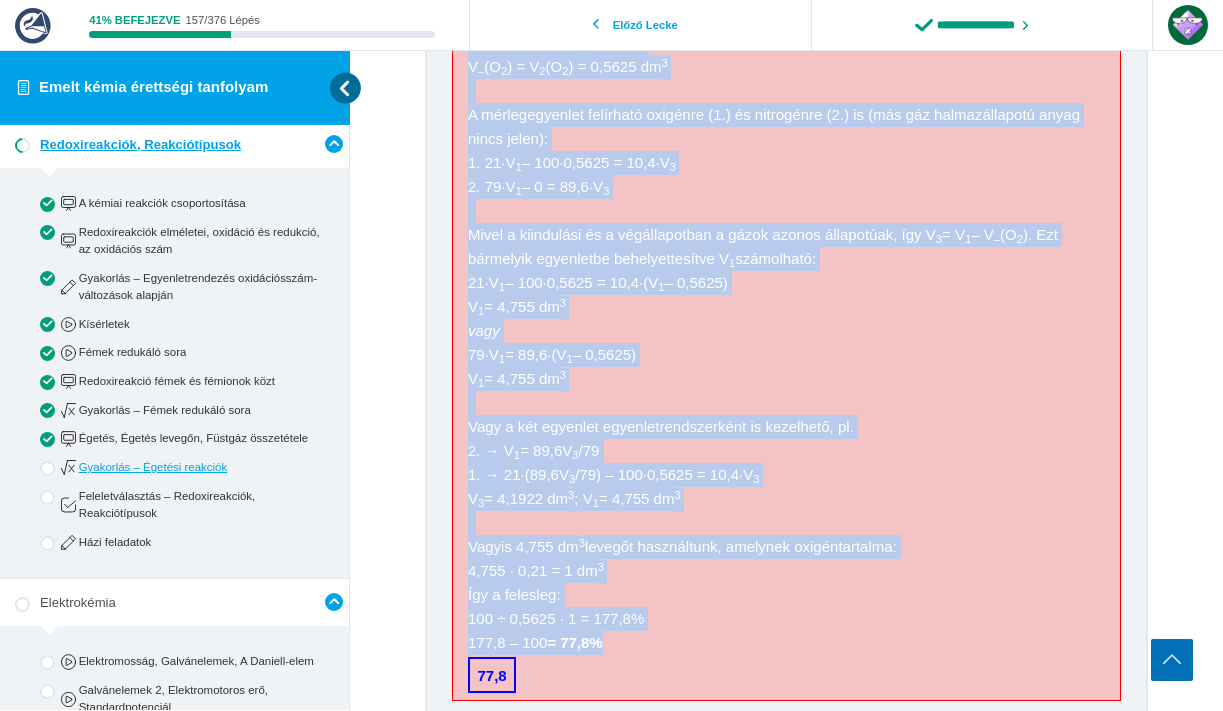 drag, startPoint x: 428, startPoint y: 416, endPoint x: 660, endPoint y: 641, distance: 323.1857 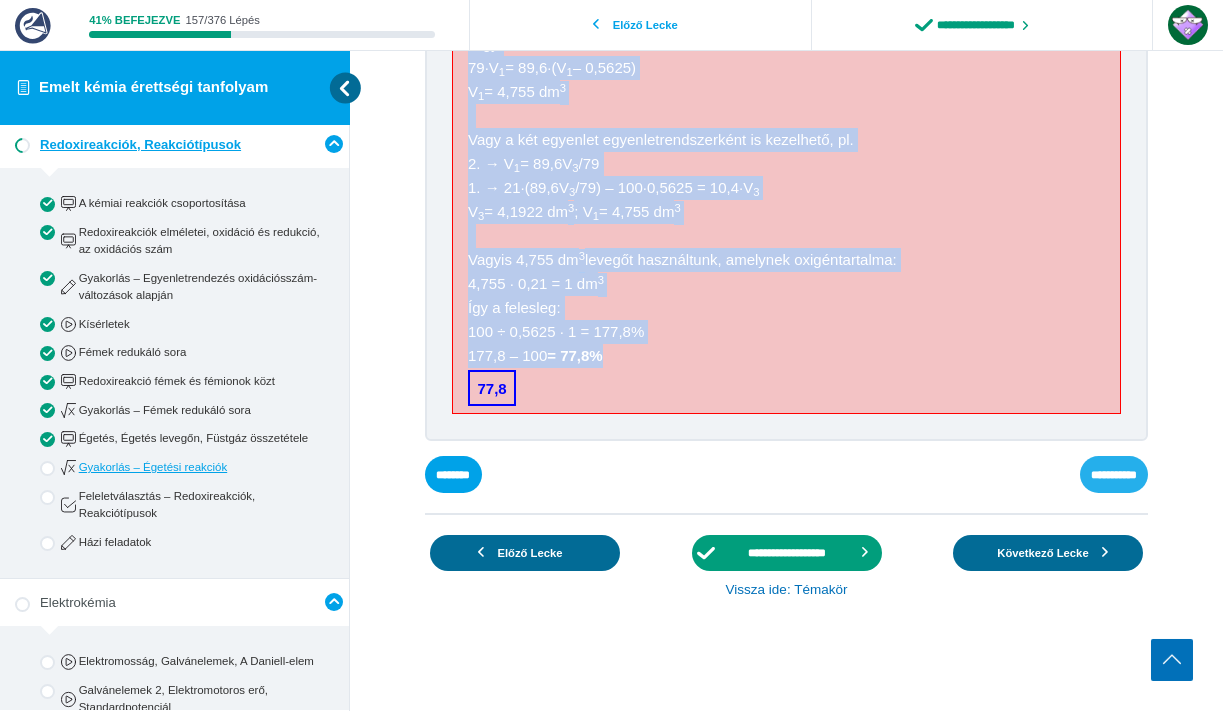 click on "**********" at bounding box center [0, 0] 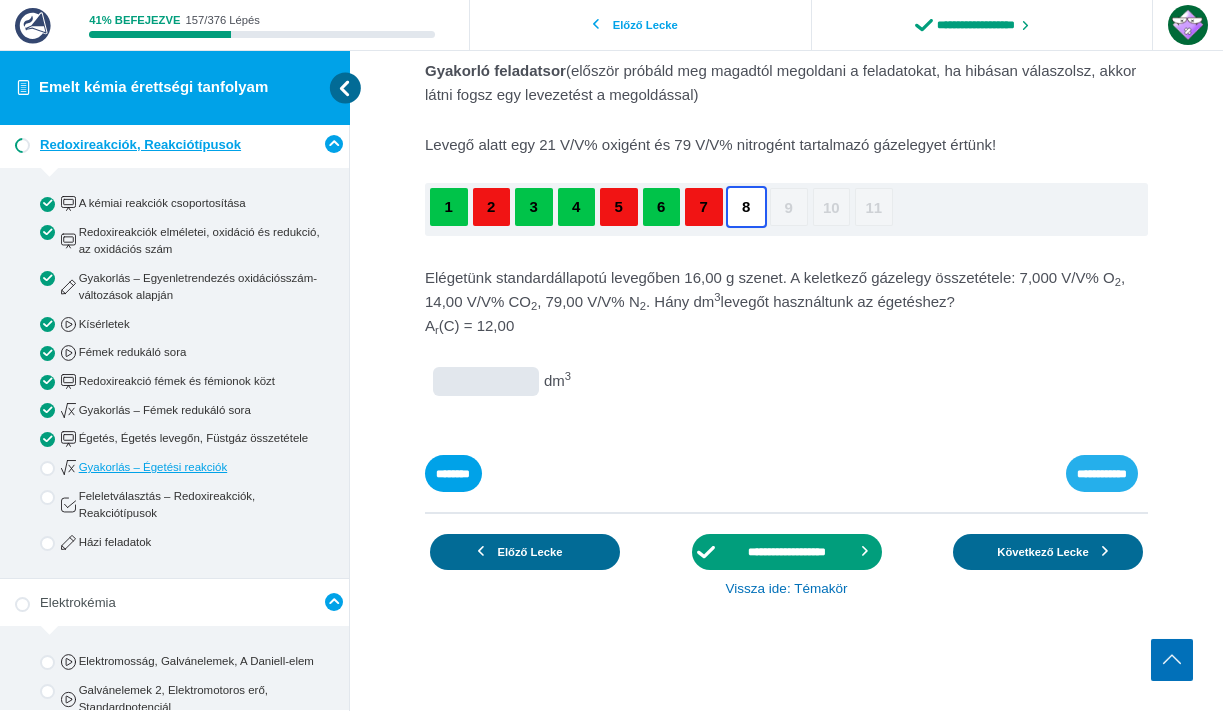 scroll, scrollTop: 139, scrollLeft: 0, axis: vertical 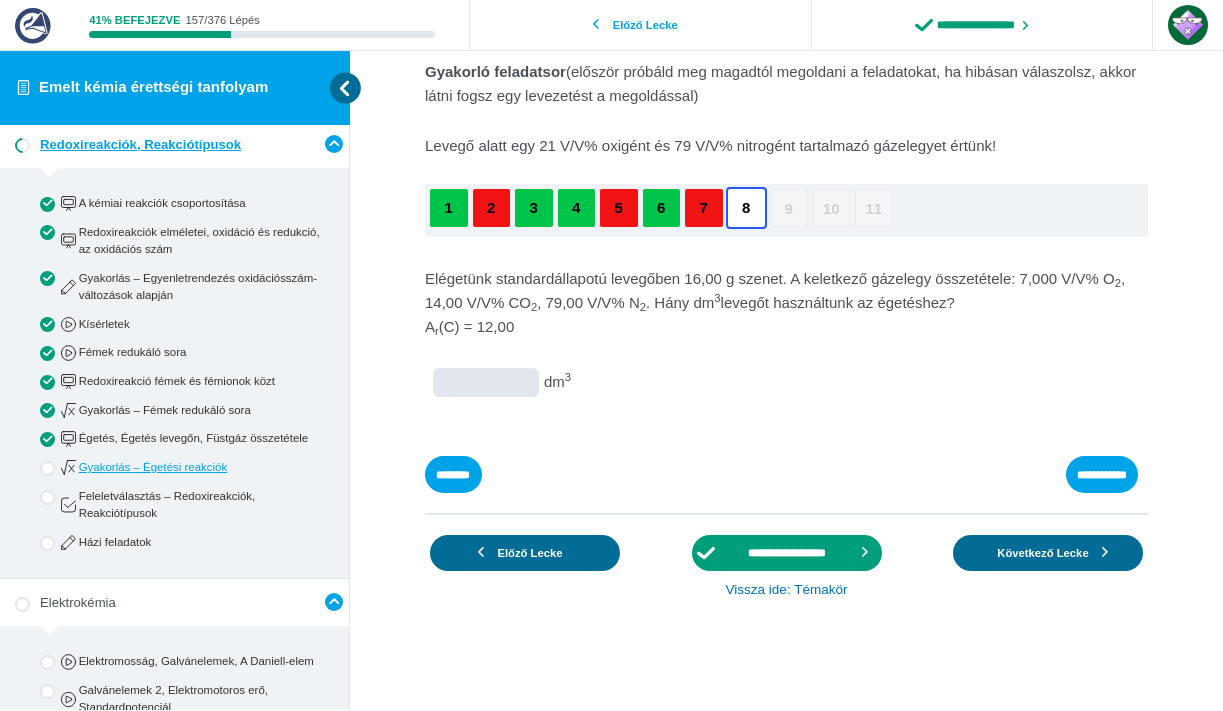 click at bounding box center [0, 0] 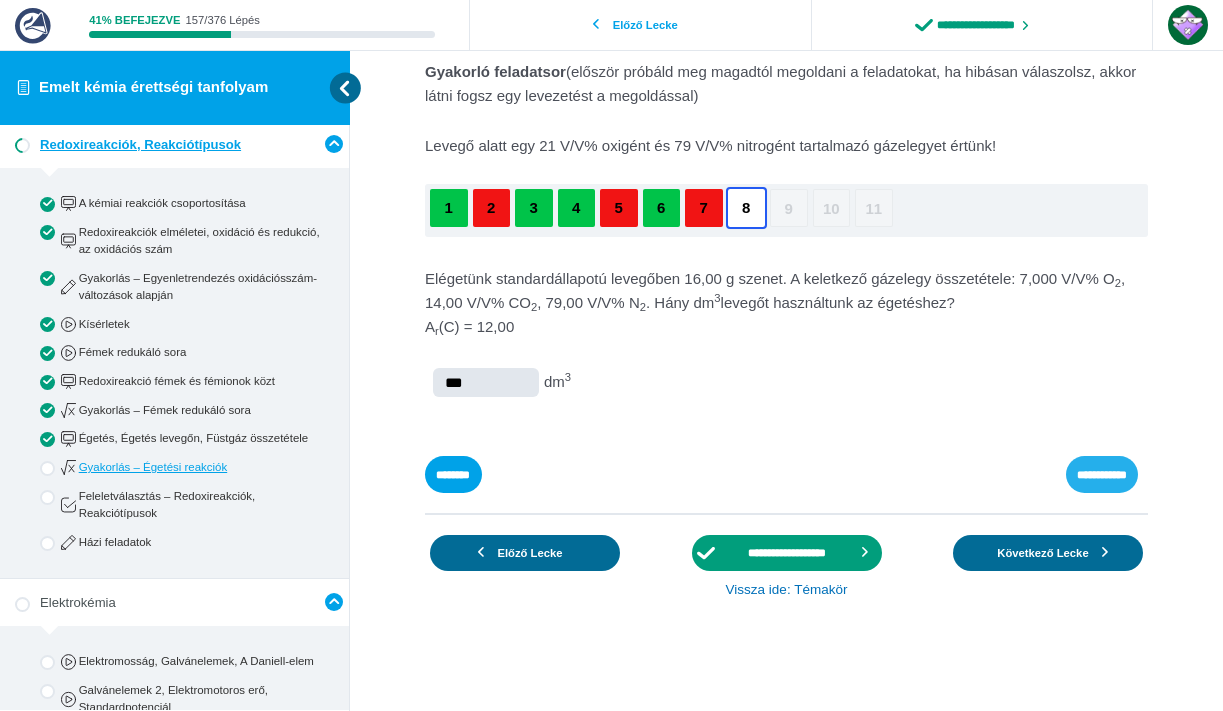 type on "***" 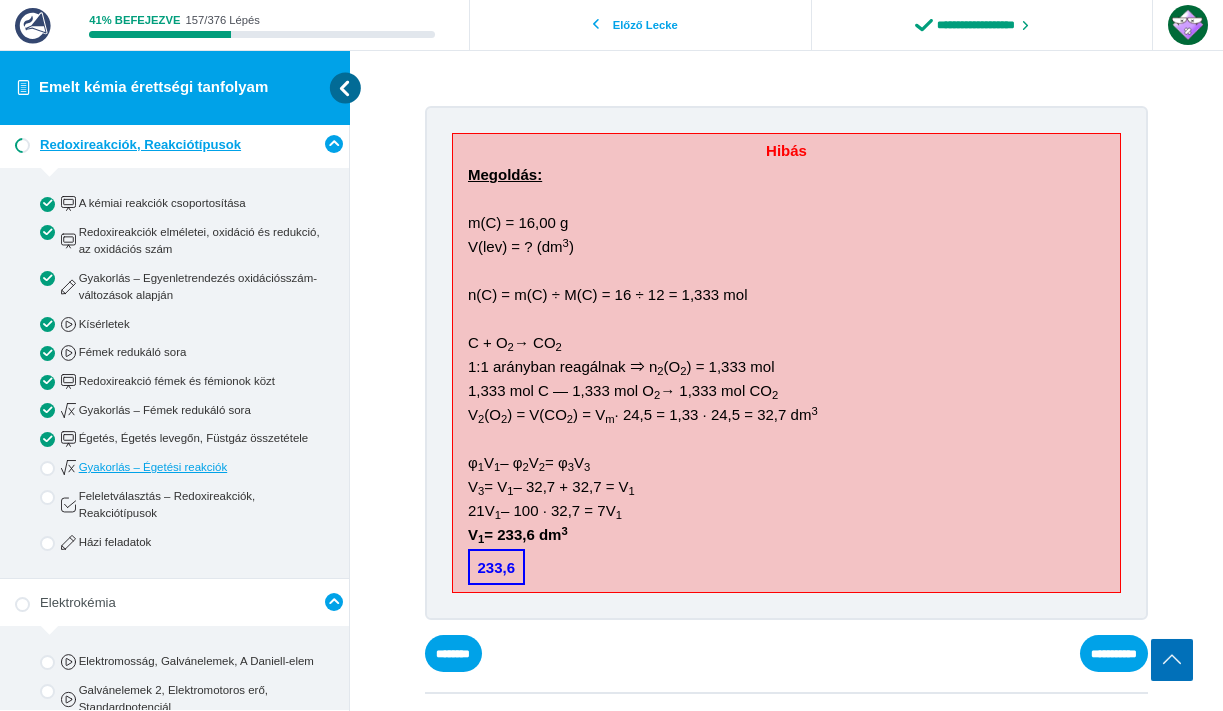 scroll, scrollTop: 511, scrollLeft: 0, axis: vertical 